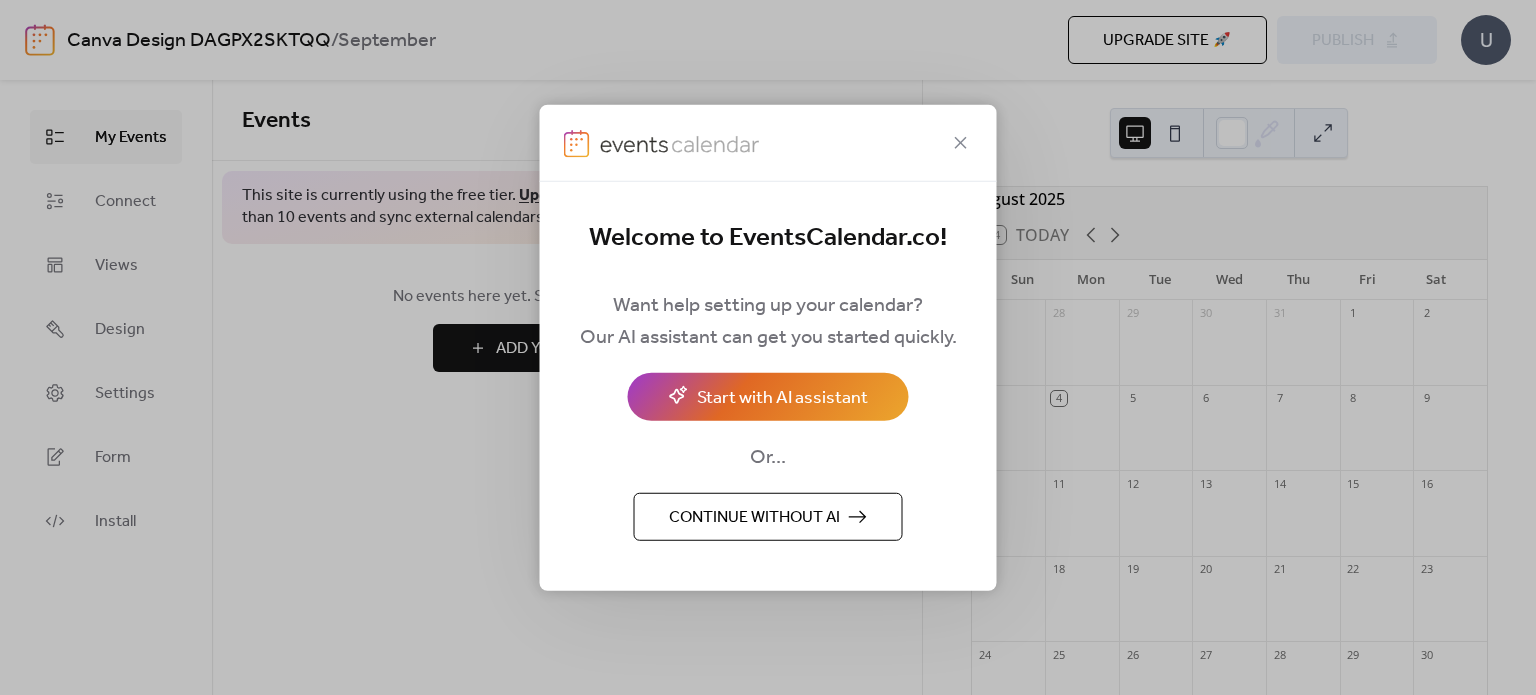scroll, scrollTop: 0, scrollLeft: 0, axis: both 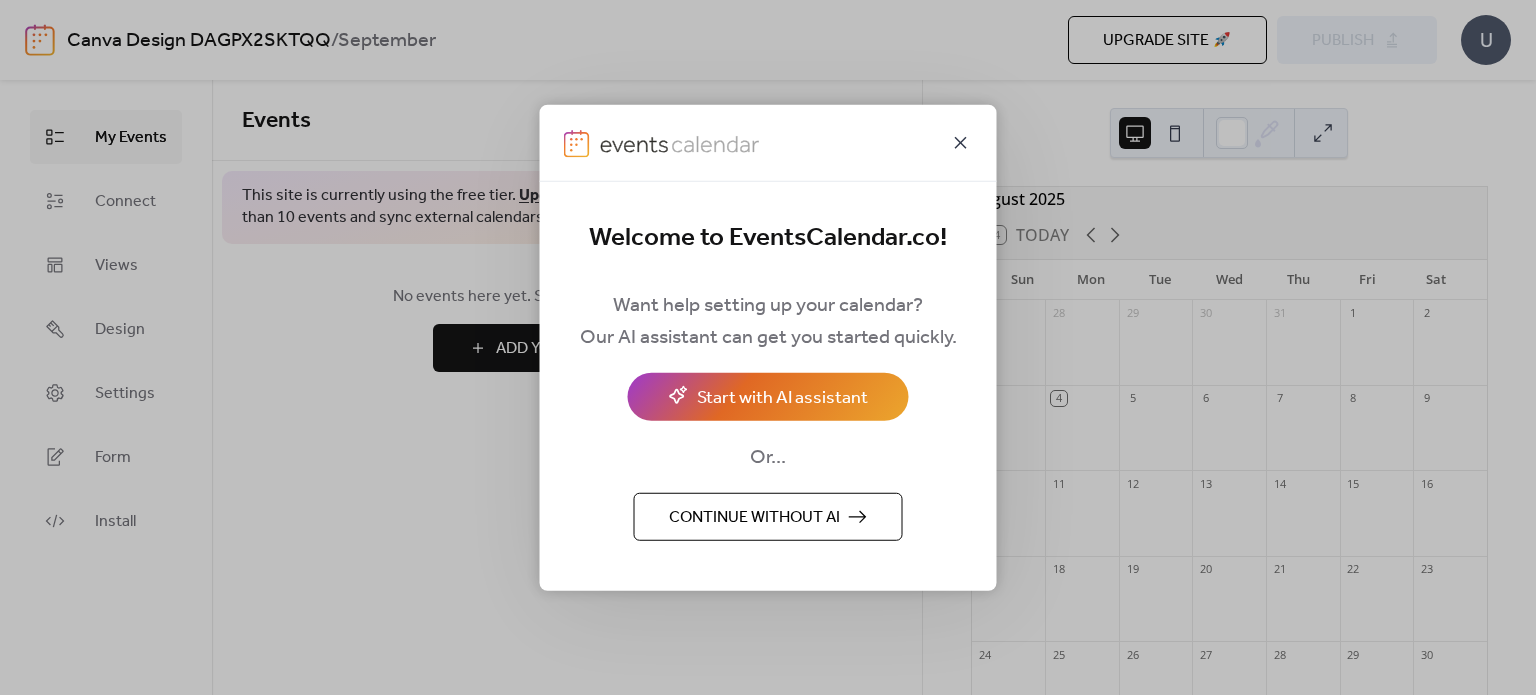 click 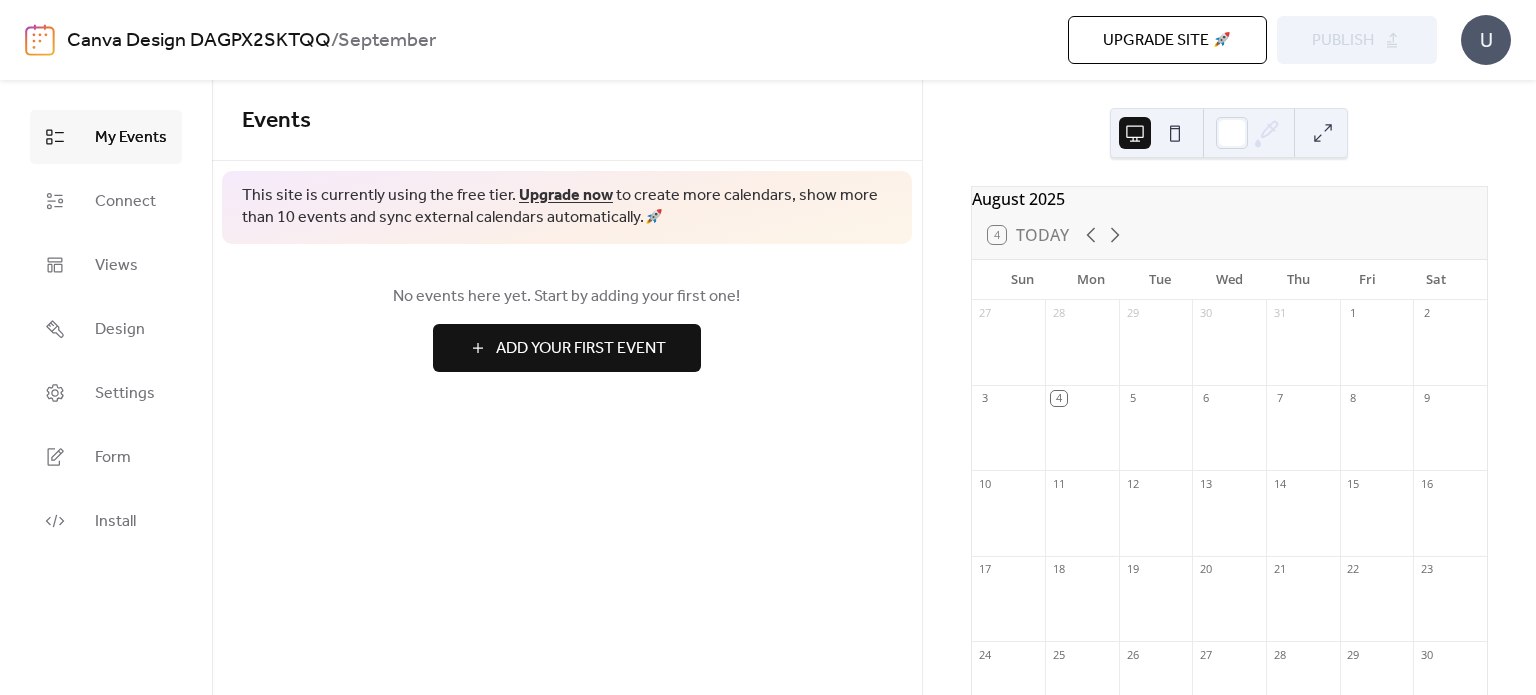 click on "August 2025" at bounding box center [1229, 199] 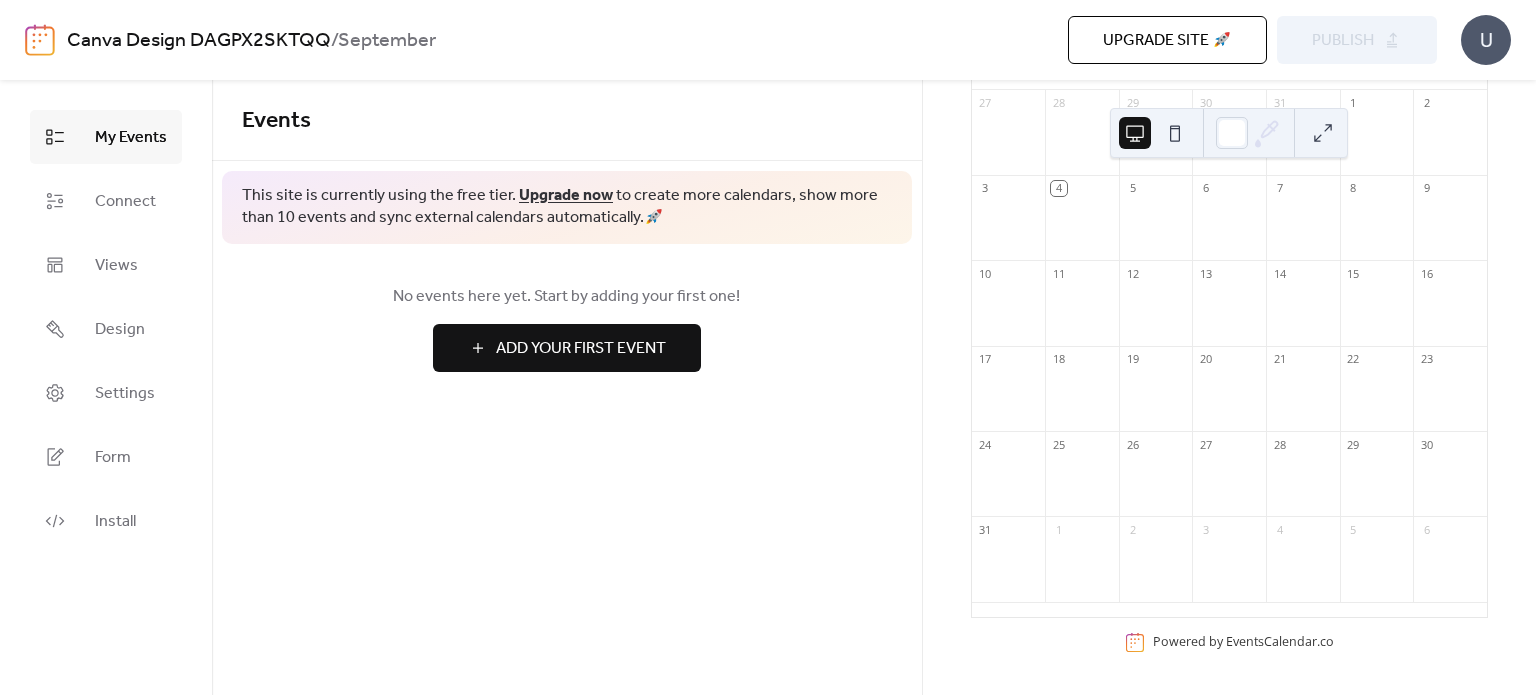 scroll, scrollTop: 0, scrollLeft: 0, axis: both 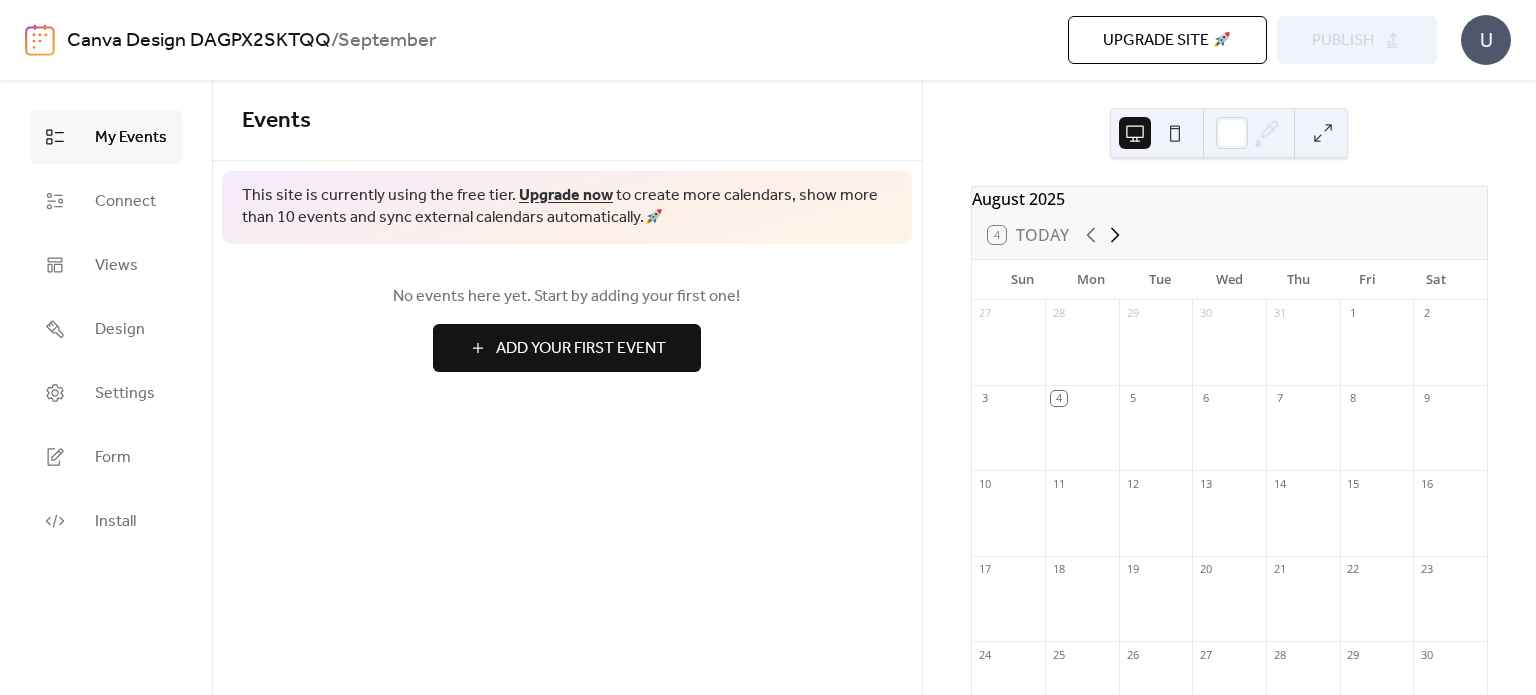 click 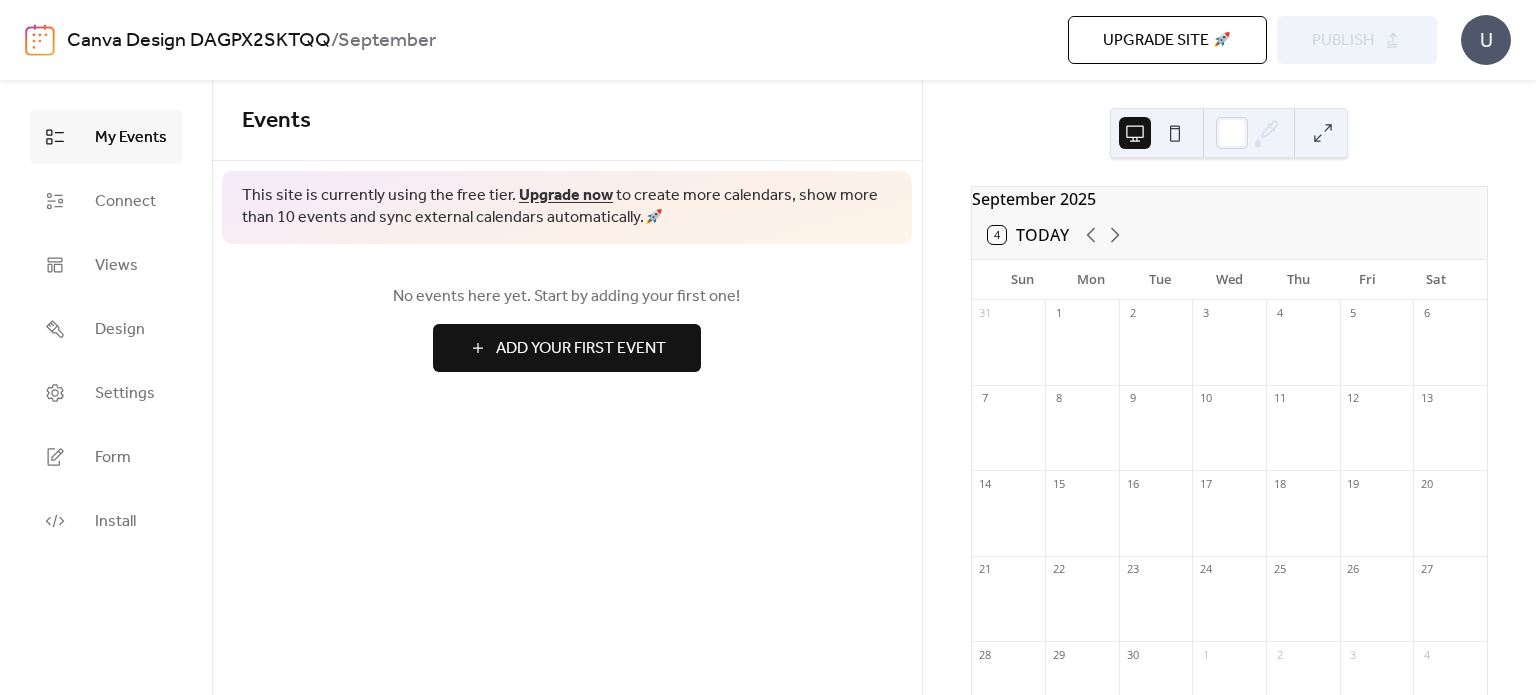 click at bounding box center [1082, 352] 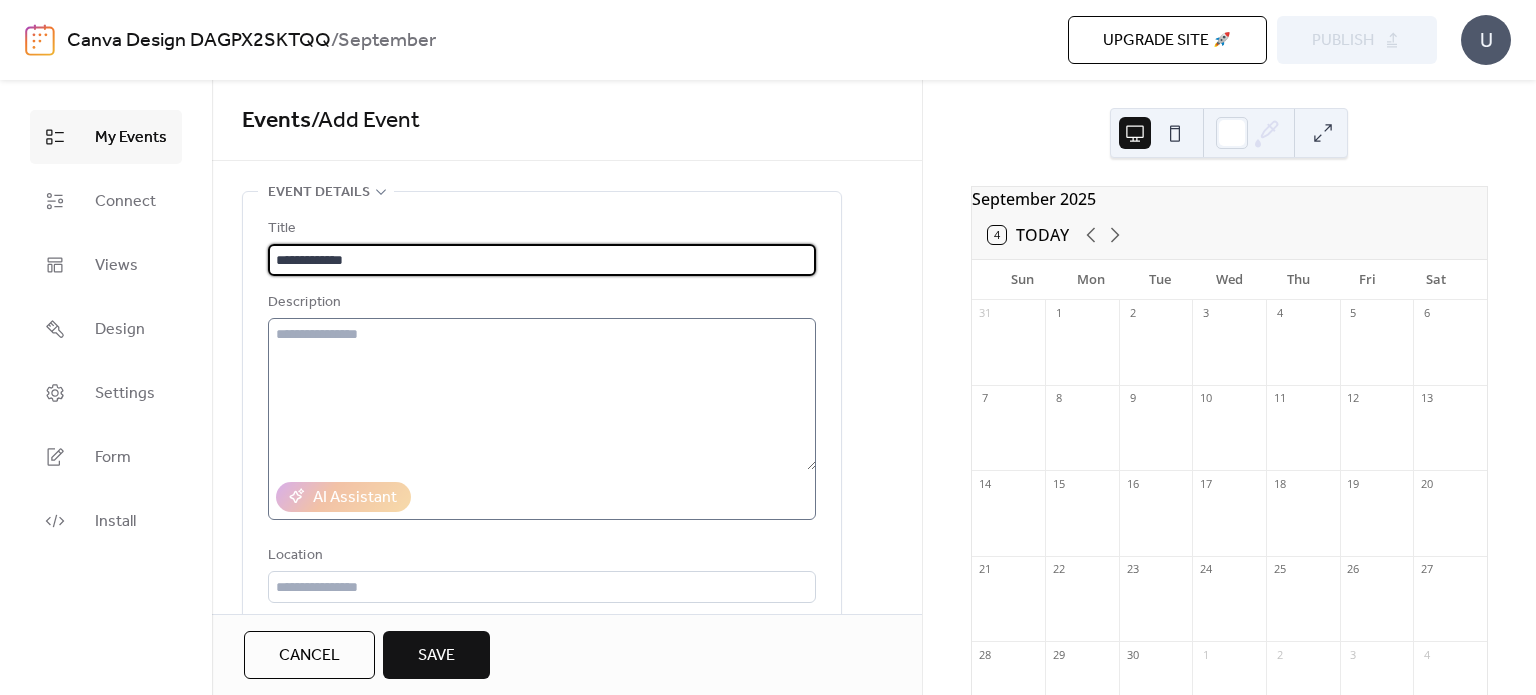 type on "**********" 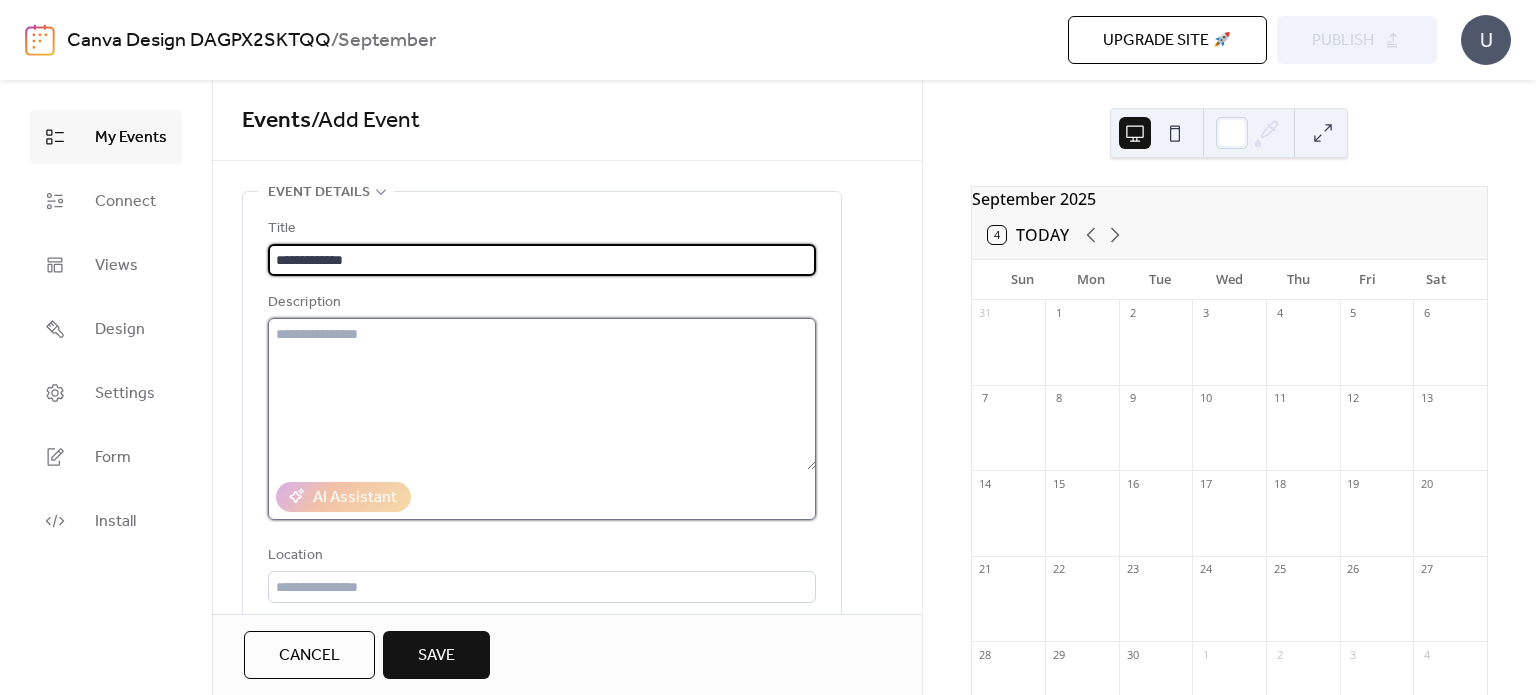 click at bounding box center [542, 394] 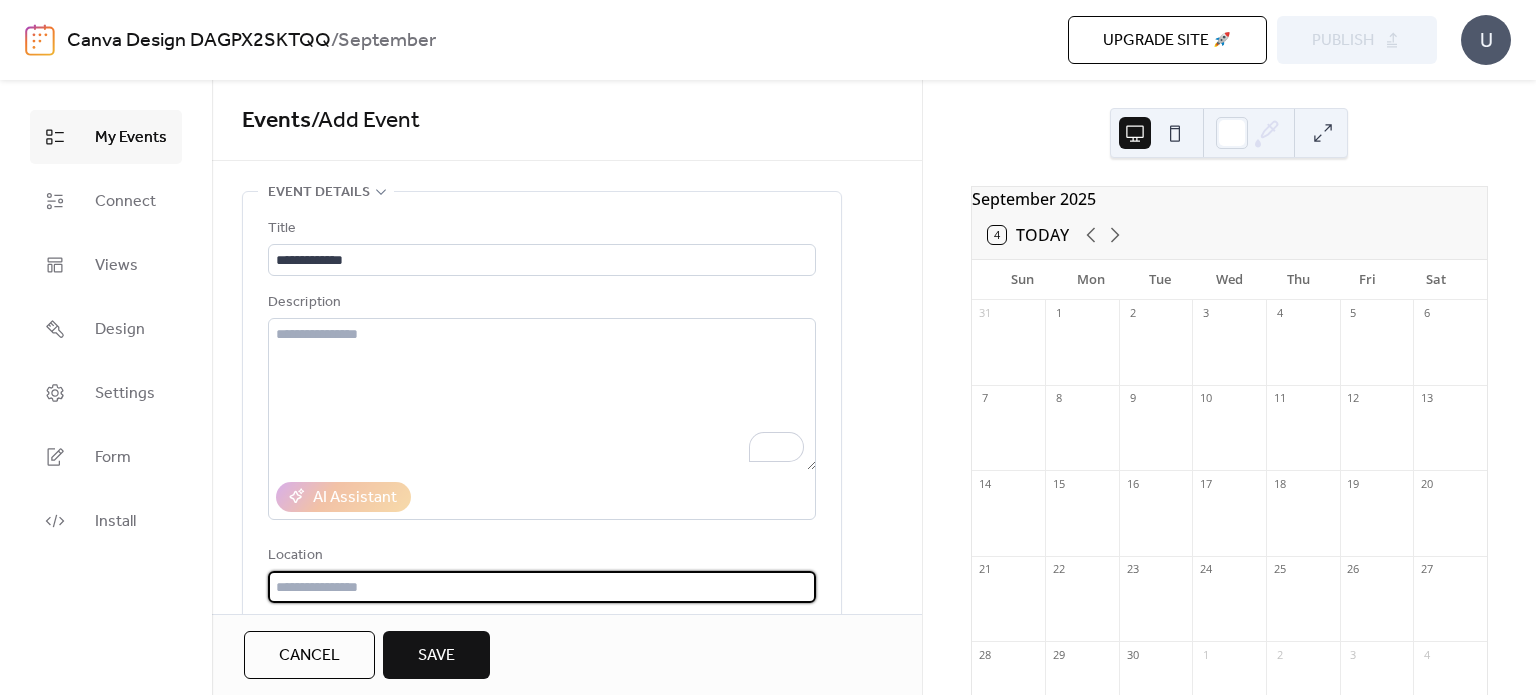 click at bounding box center (542, 587) 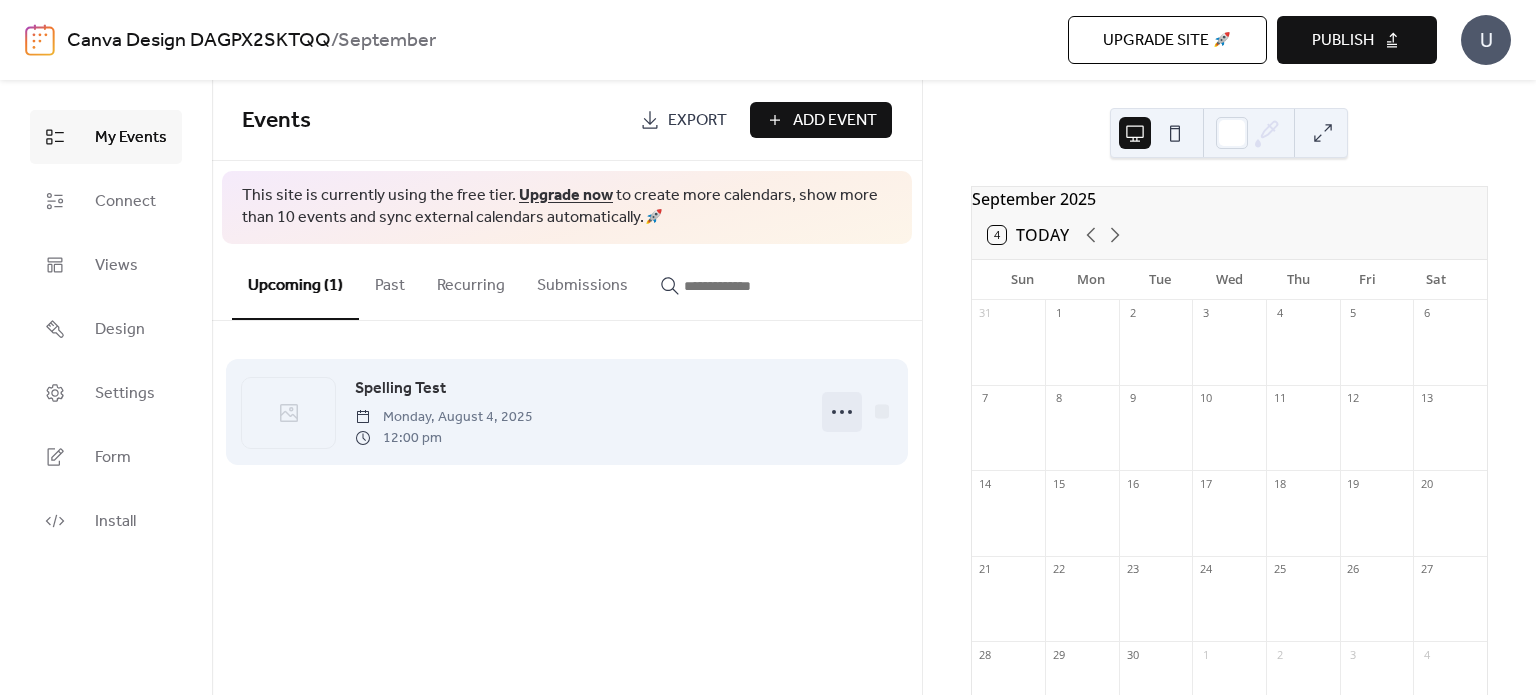 click 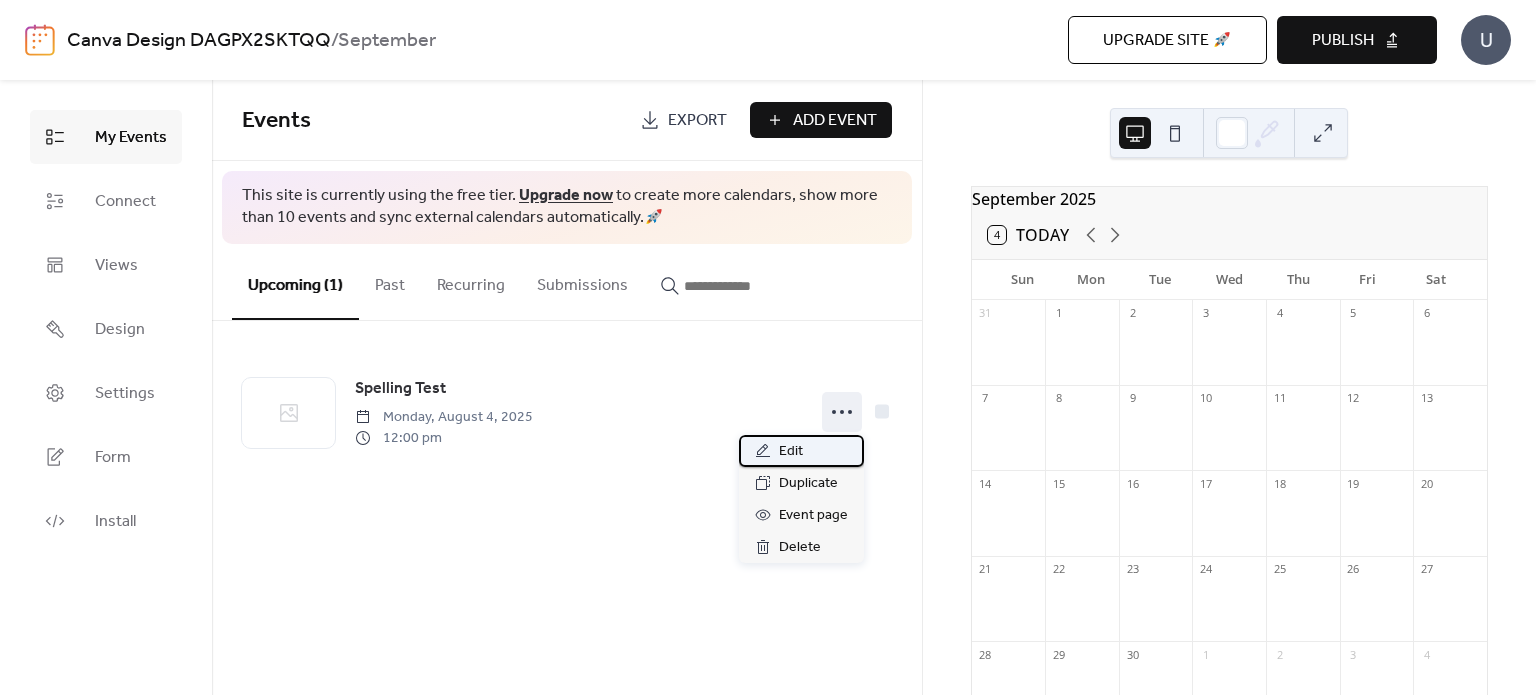 click on "Edit" at bounding box center [791, 452] 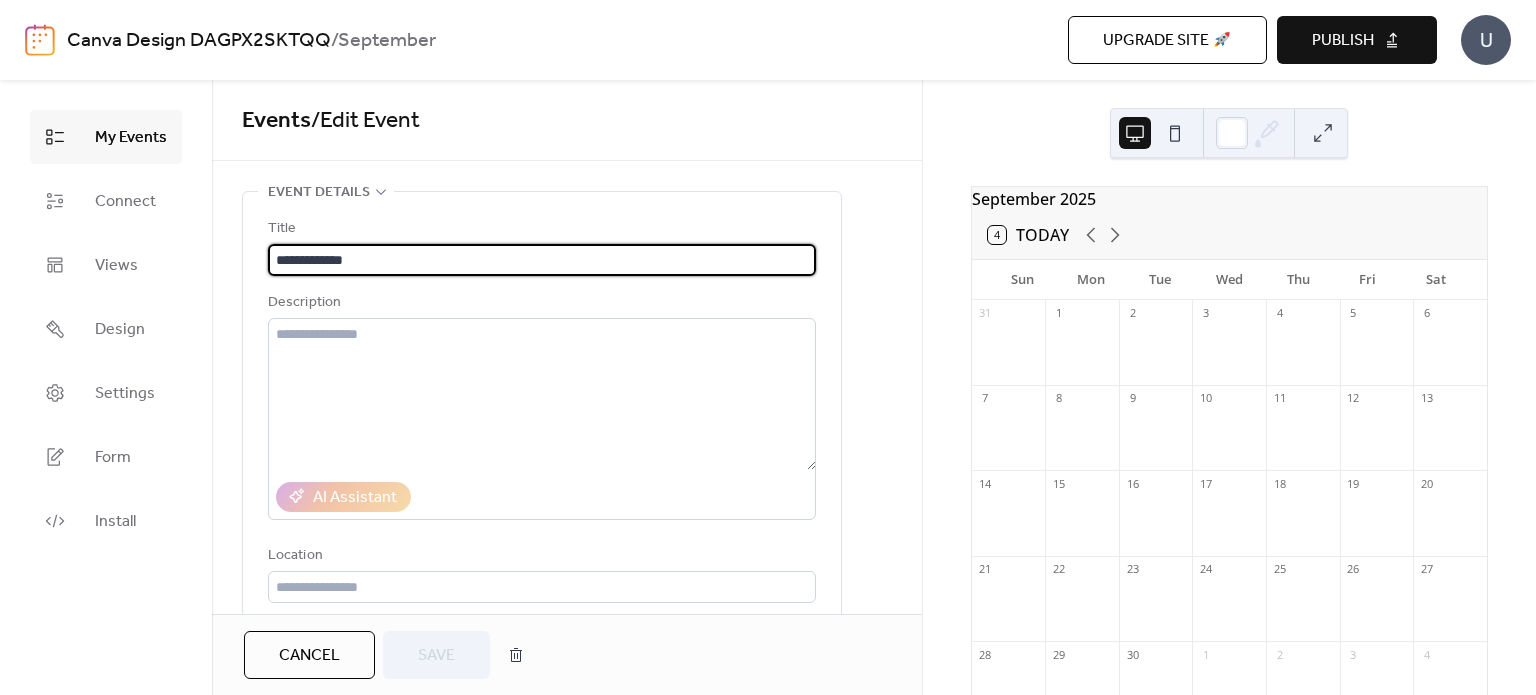 click on "September 2025" at bounding box center [1229, 199] 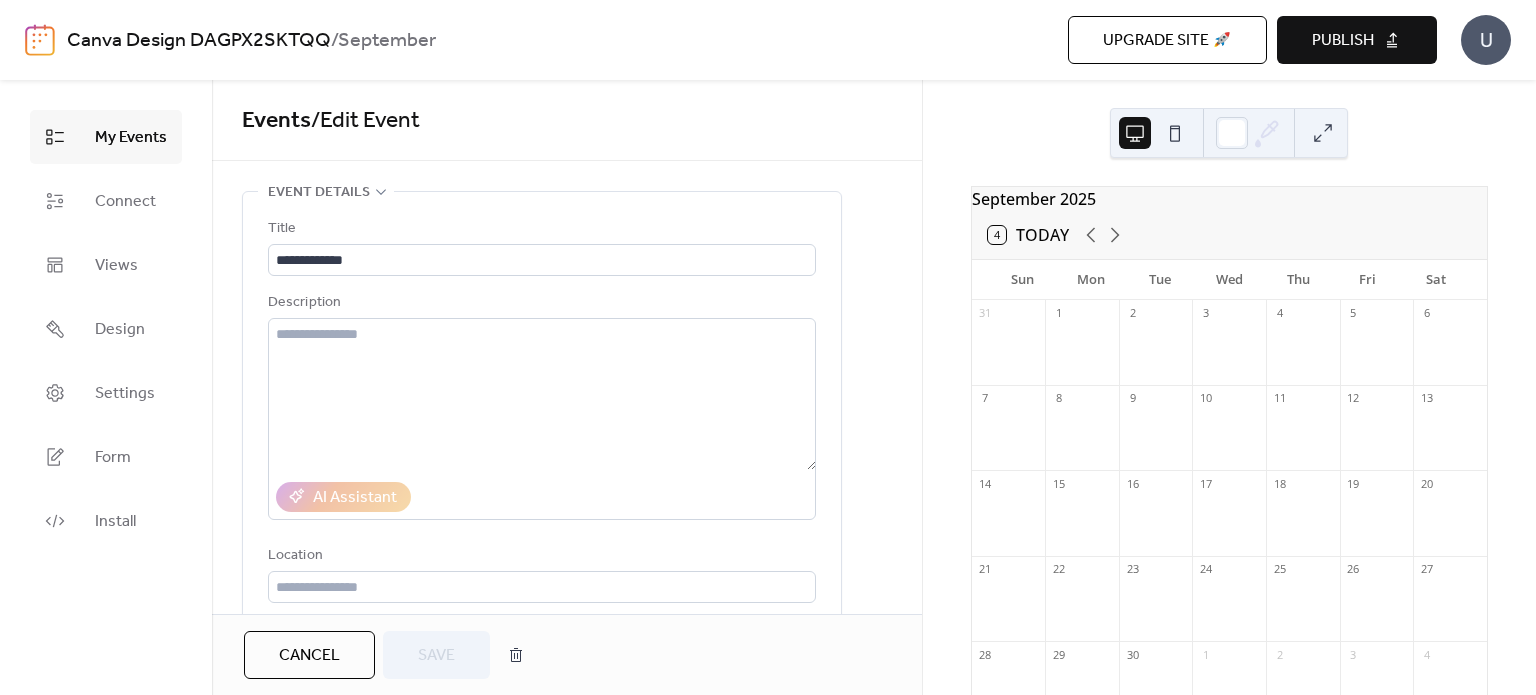 click on "5" at bounding box center [1377, 313] 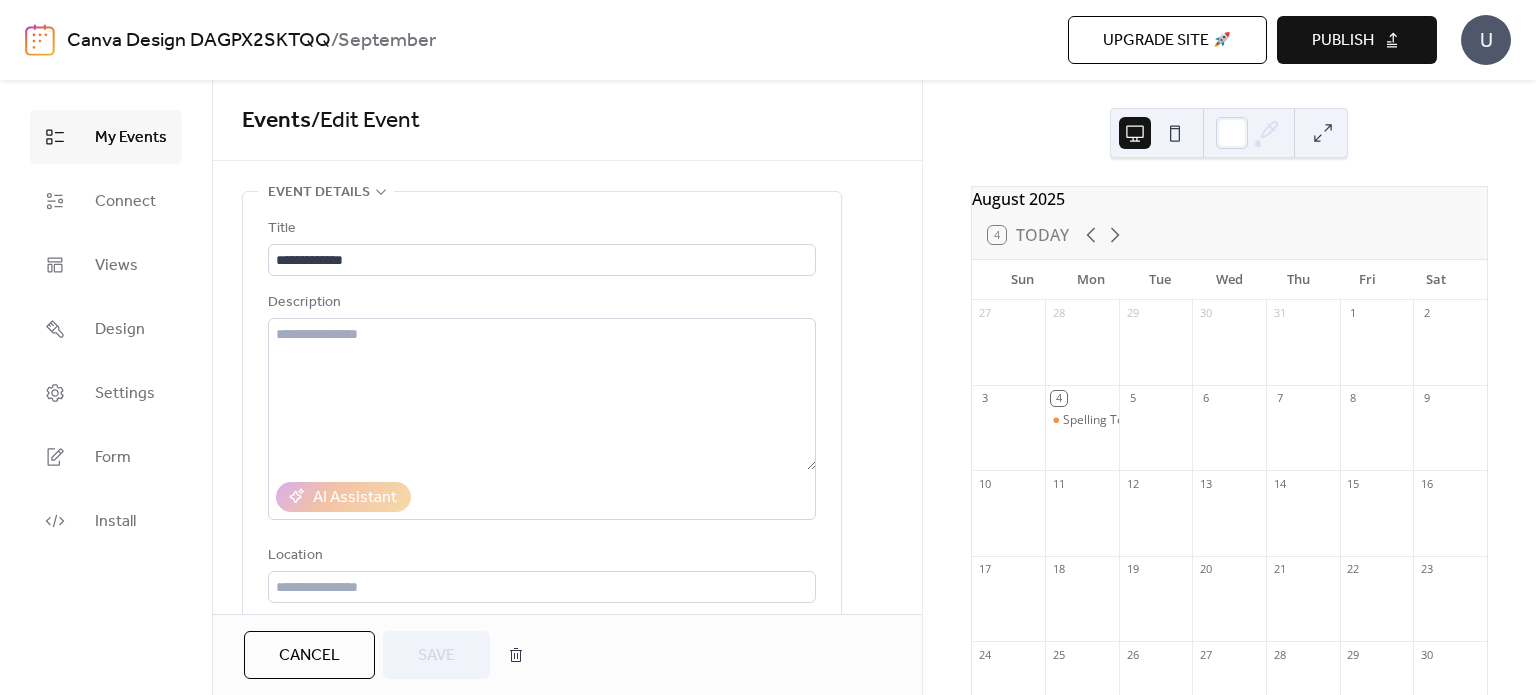 click on "4 Today" at bounding box center (1028, 235) 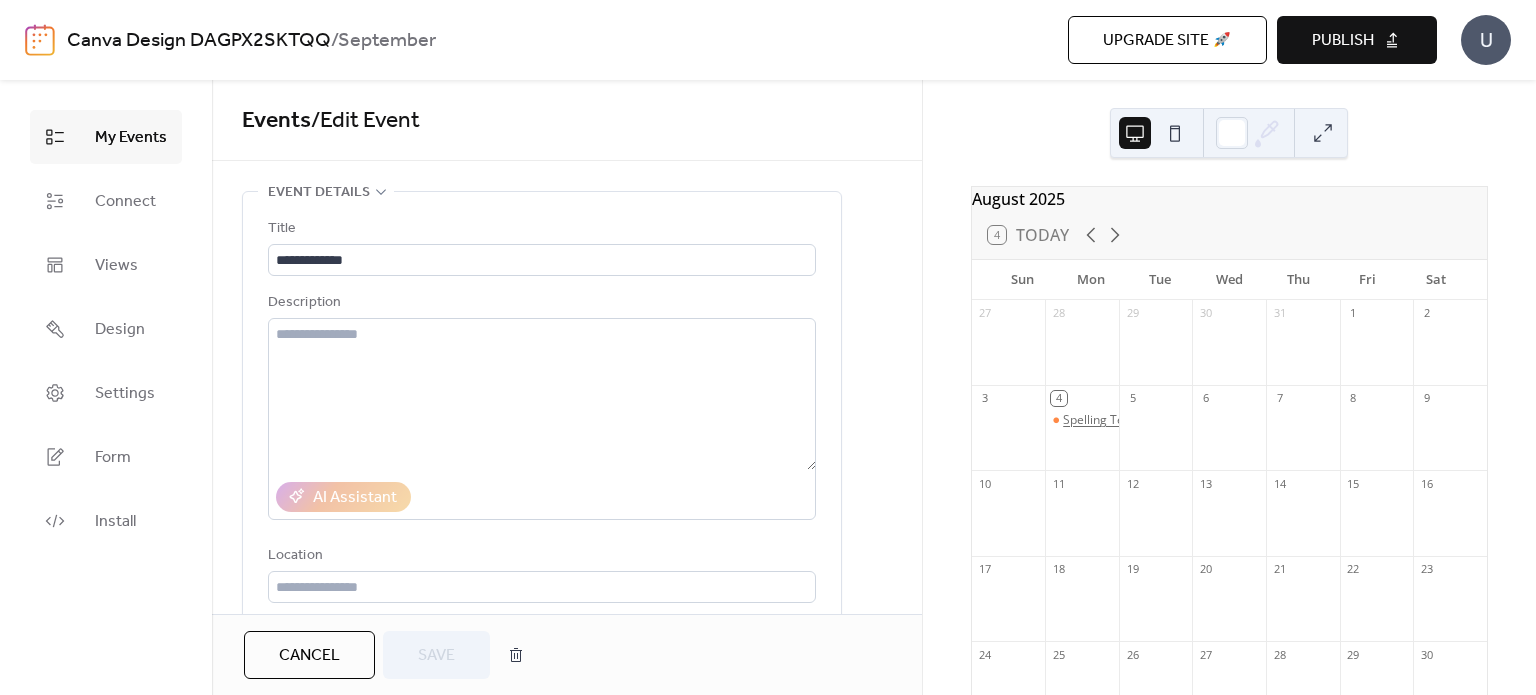 click on "Spelling Test" at bounding box center (1098, 420) 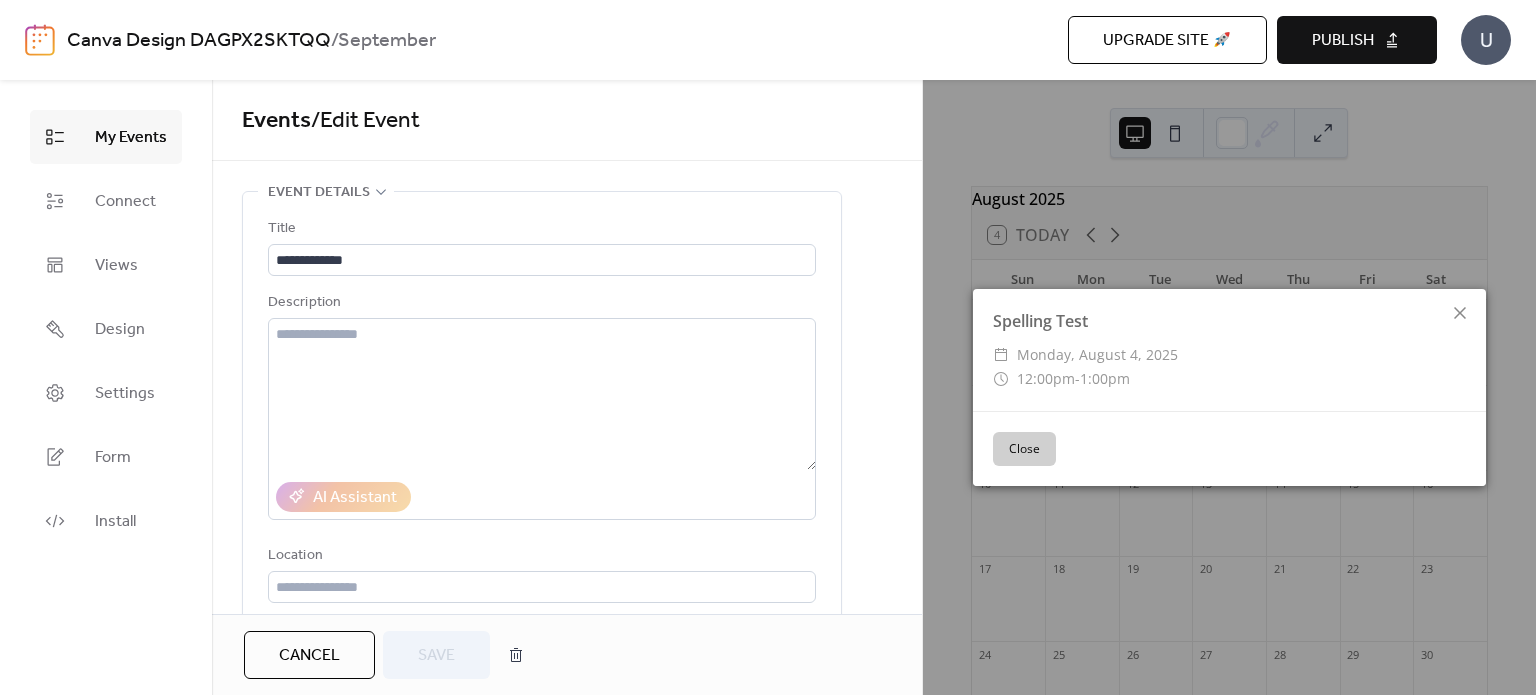 click on "Close" at bounding box center [1024, 449] 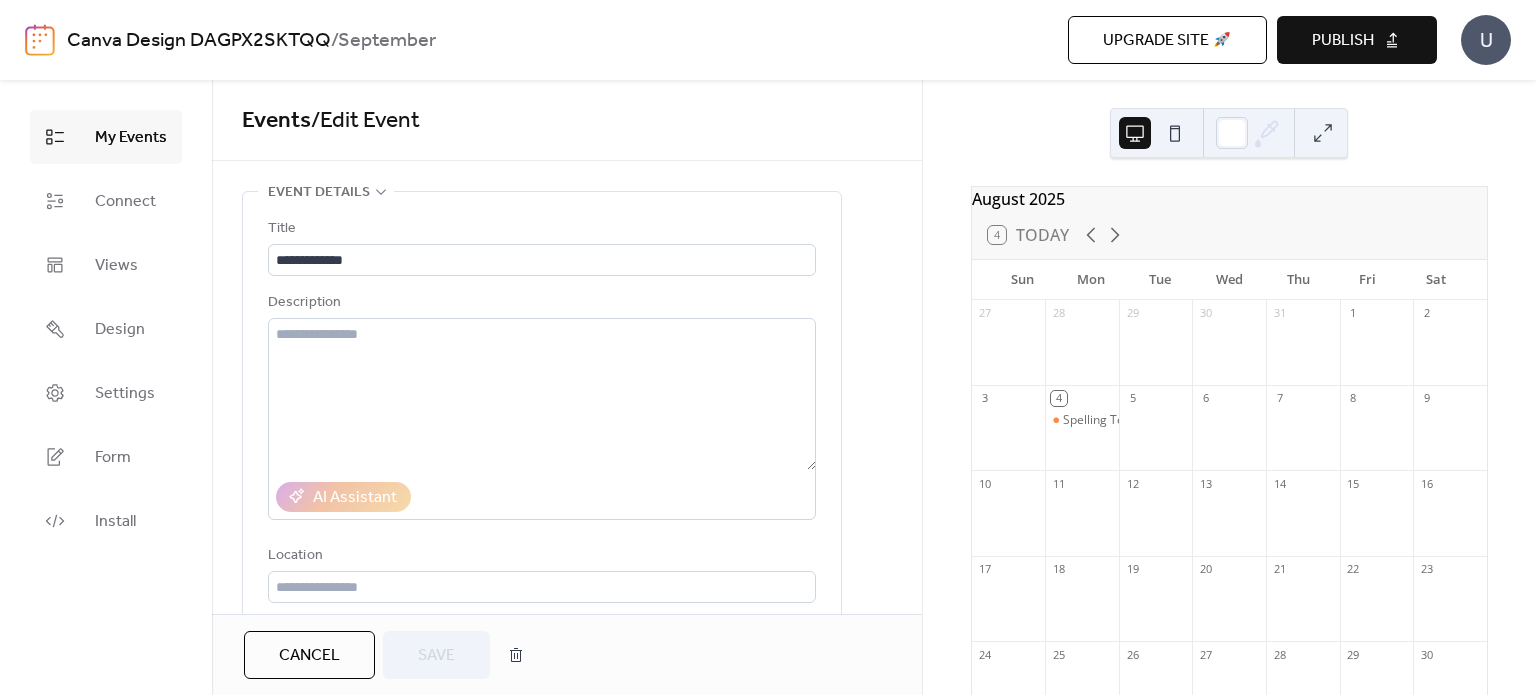 click on "4 Today" at bounding box center [1028, 235] 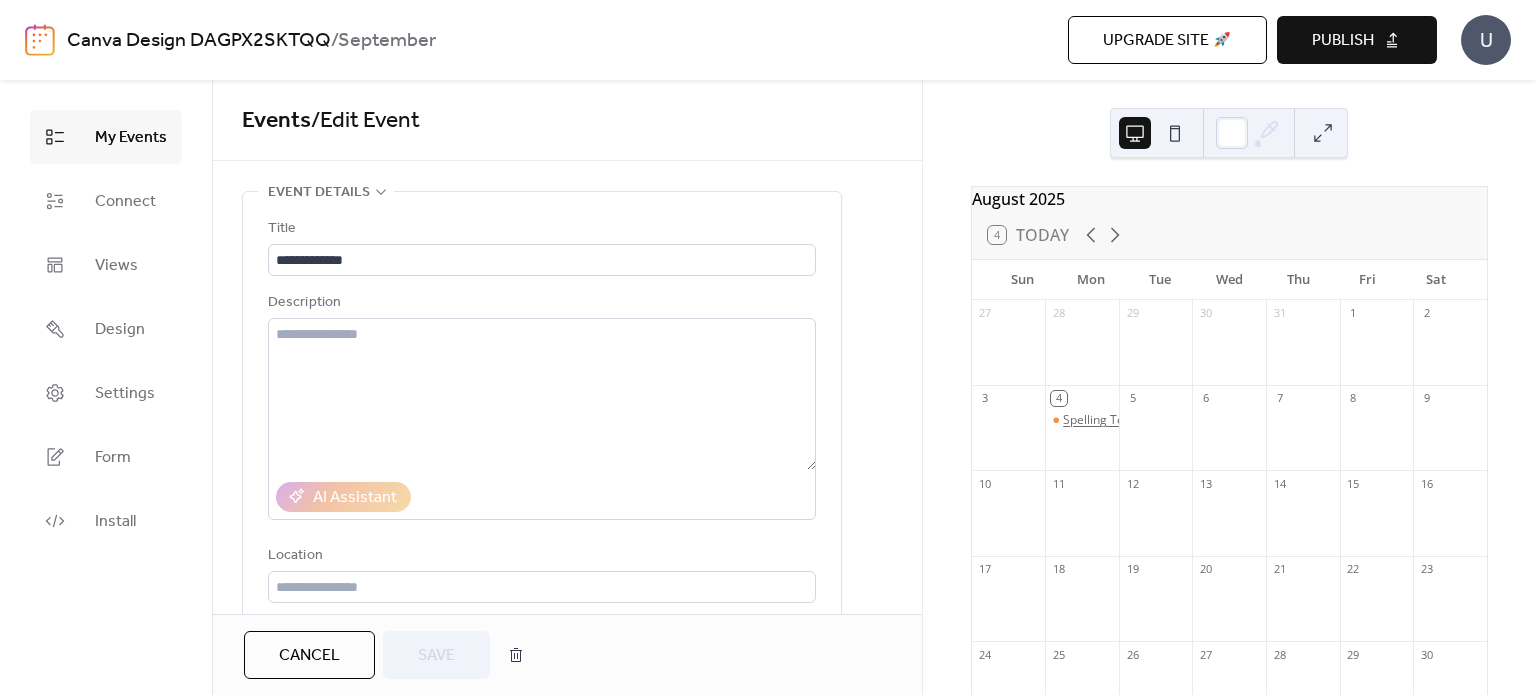 click on "Spelling Test" at bounding box center [1098, 420] 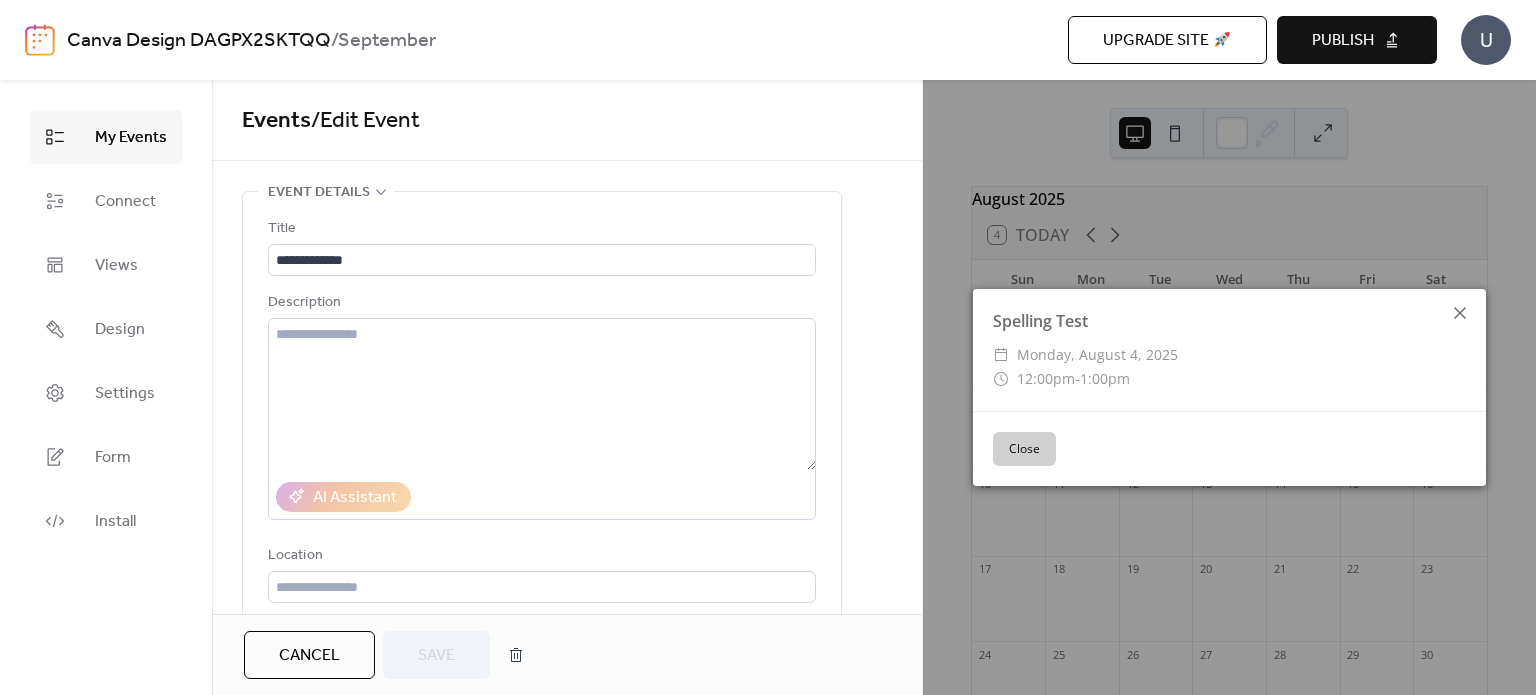click 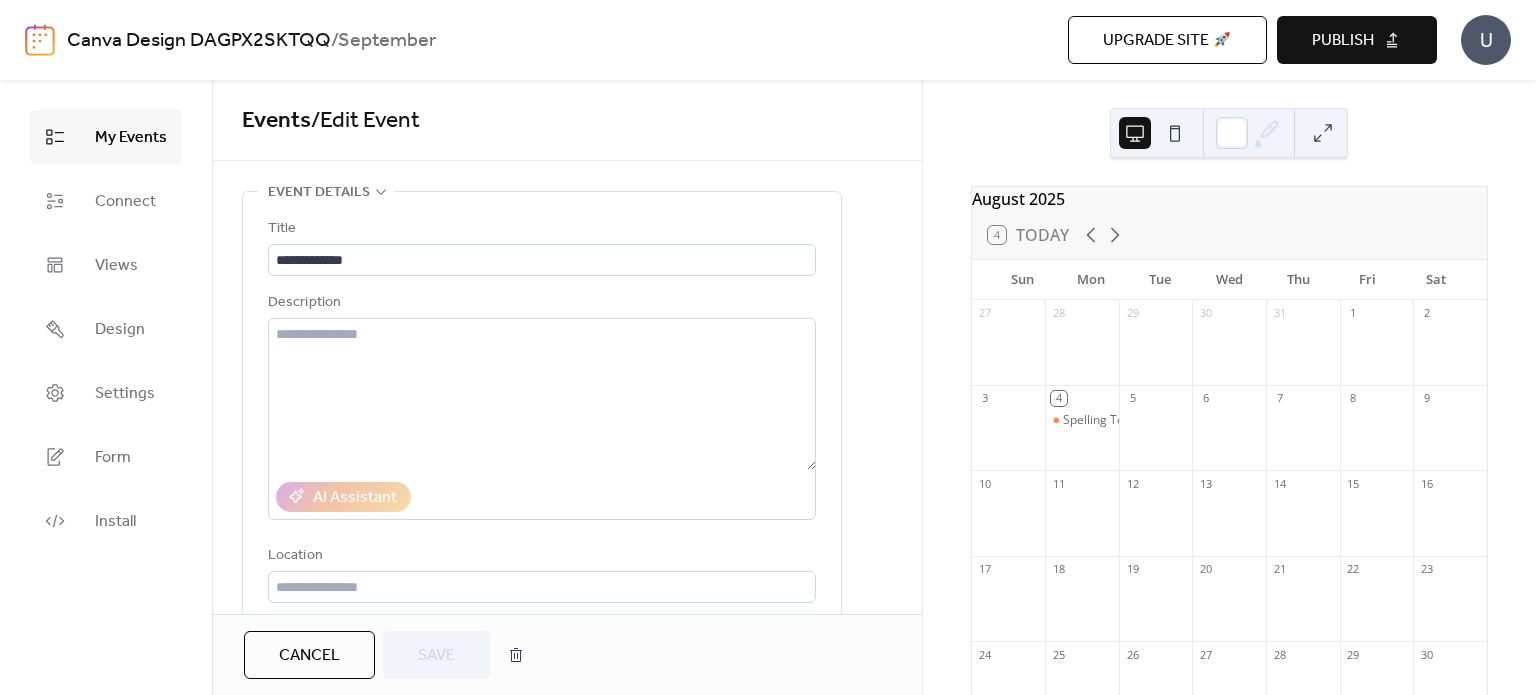 click on "4 Today" at bounding box center [1028, 235] 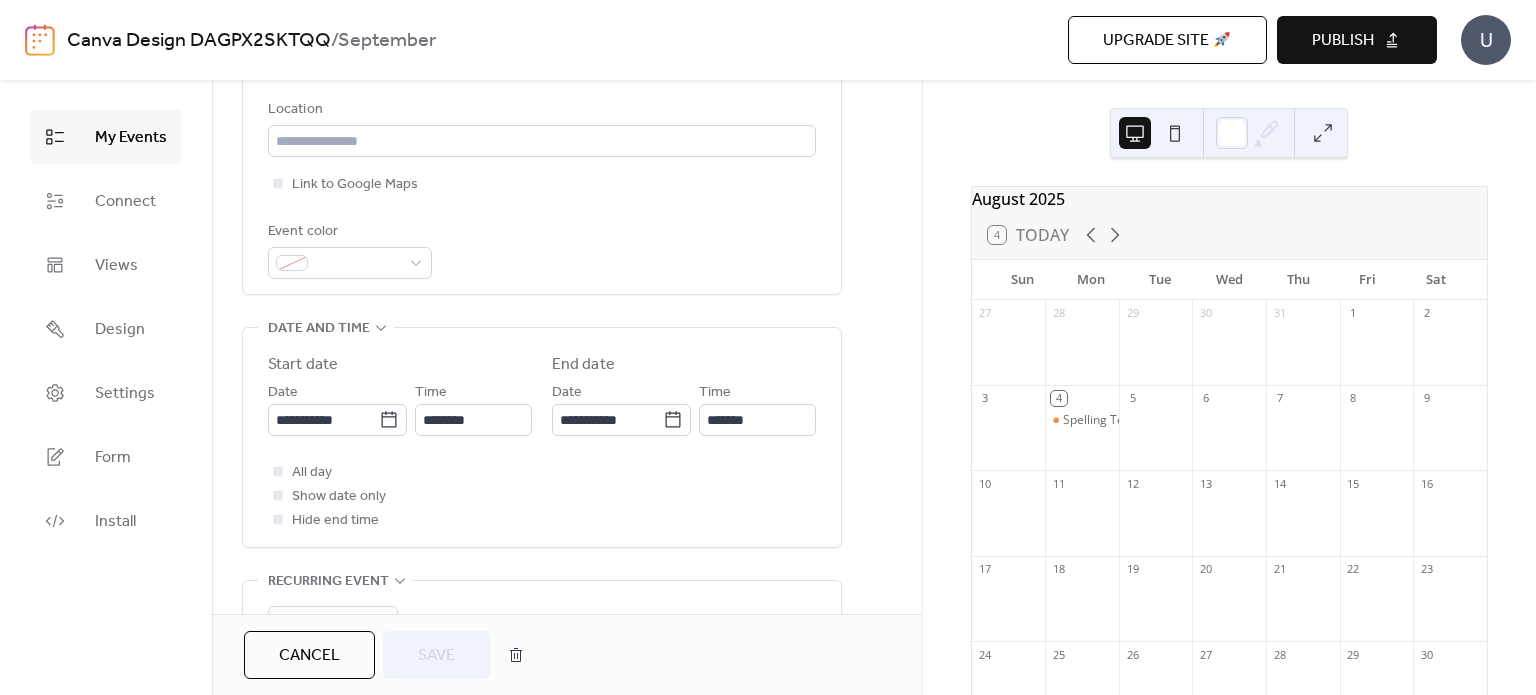 scroll, scrollTop: 449, scrollLeft: 0, axis: vertical 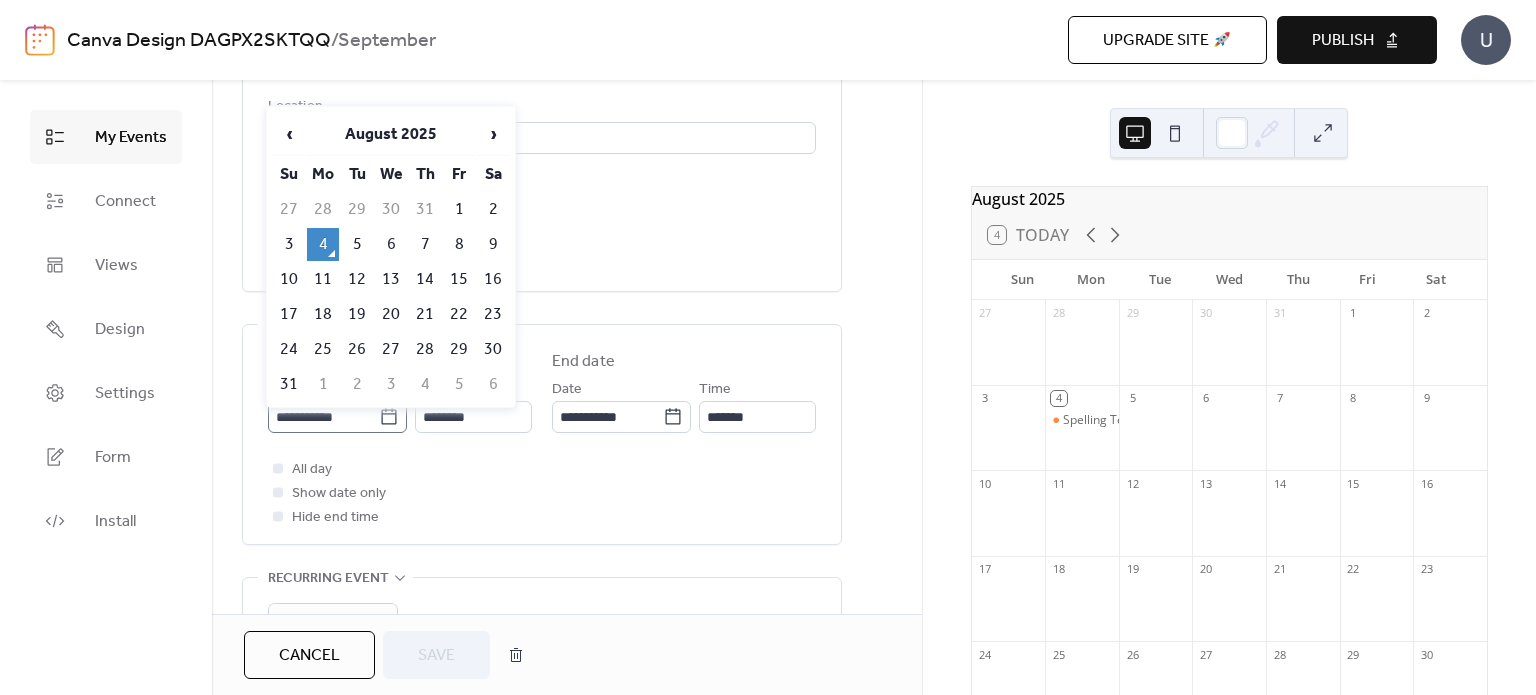click 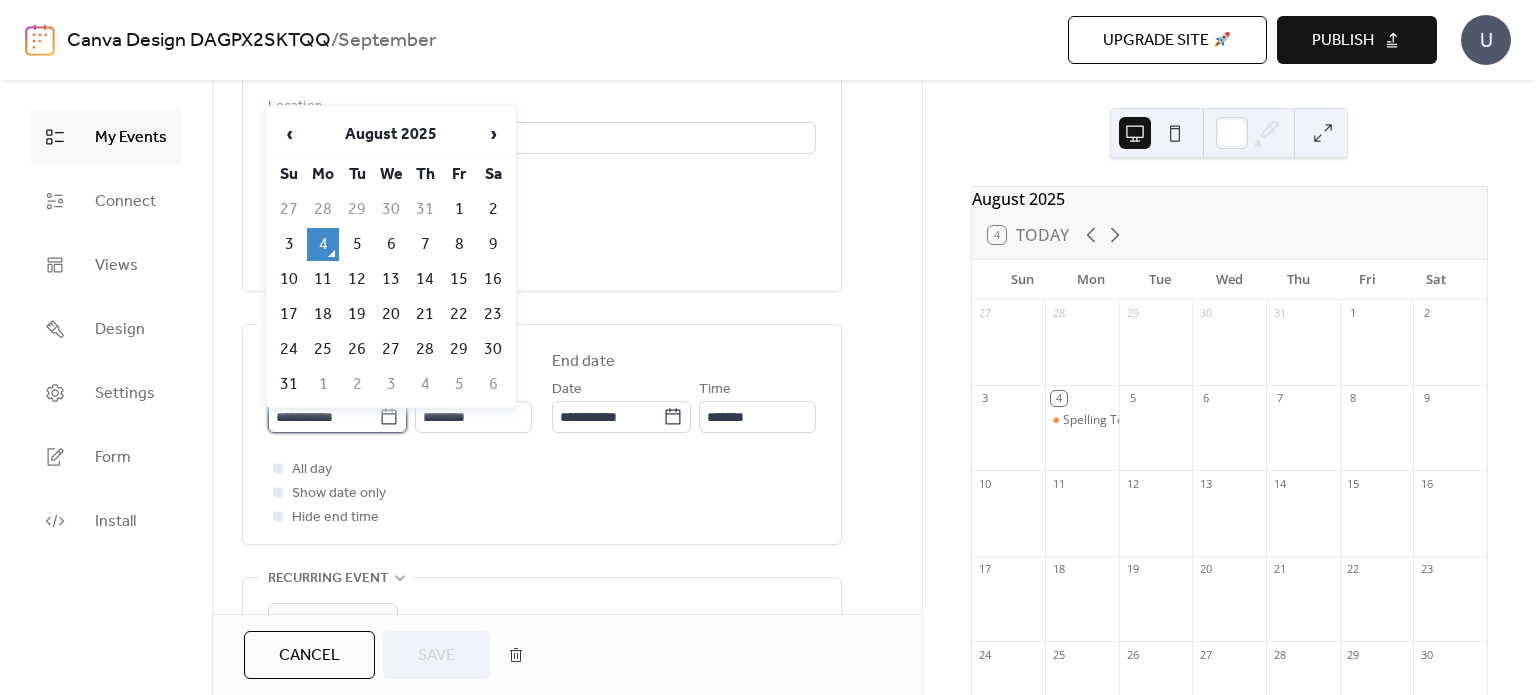 click on "**********" at bounding box center (323, 417) 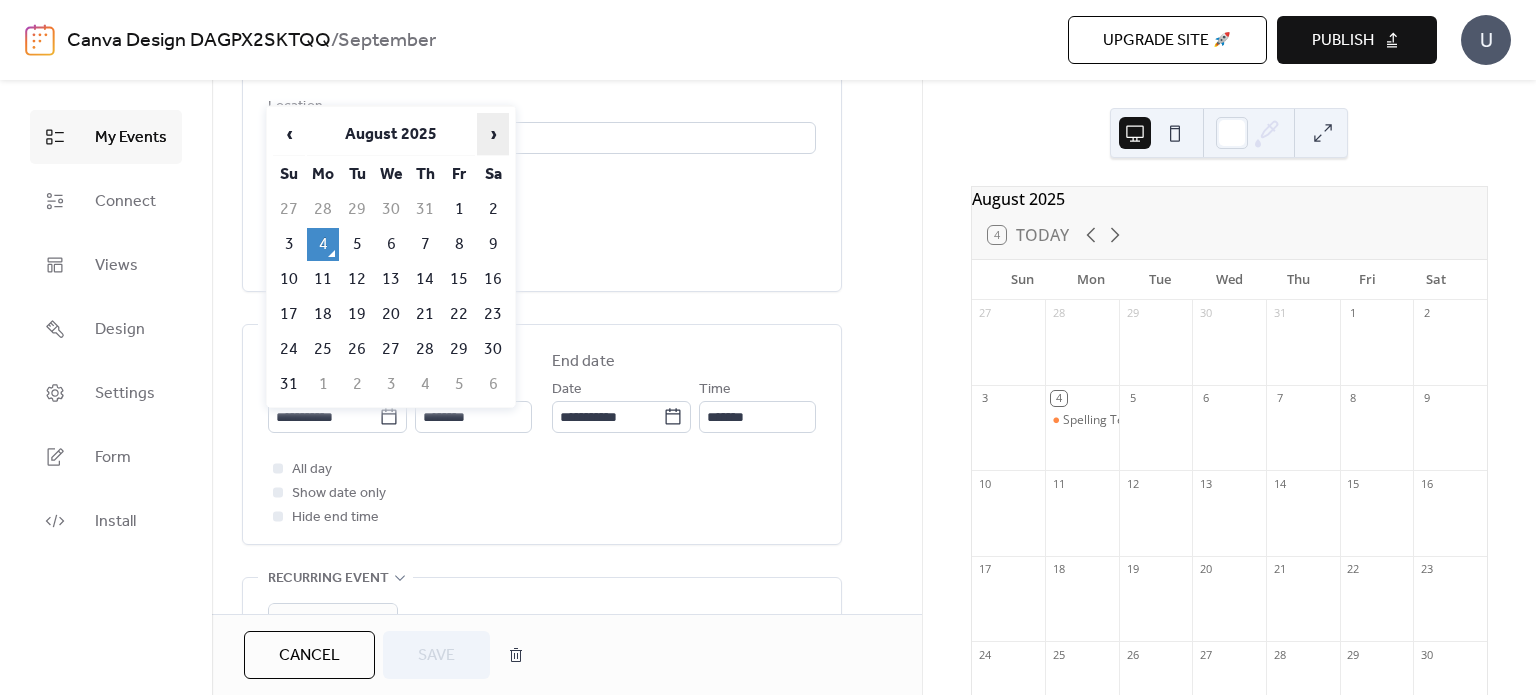 click on "›" at bounding box center [493, 134] 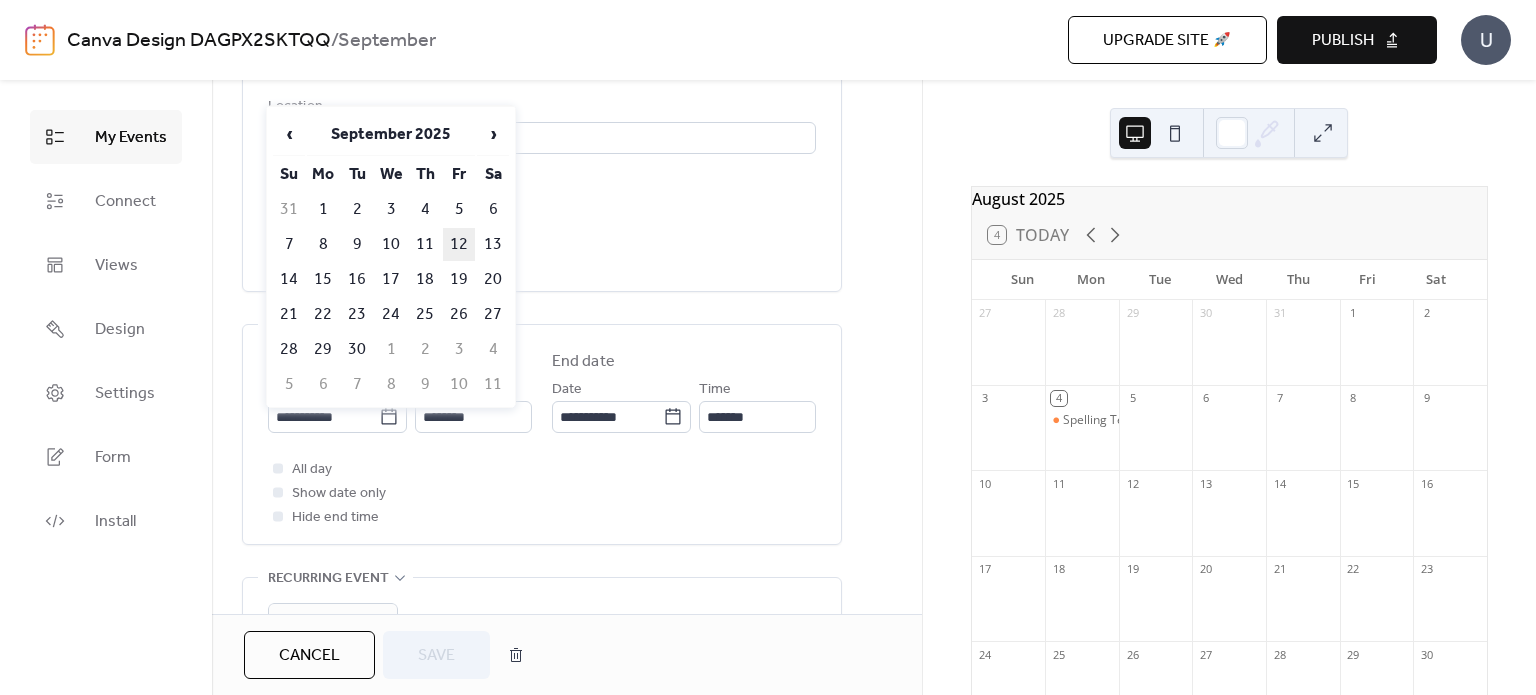 click on "12" at bounding box center [459, 244] 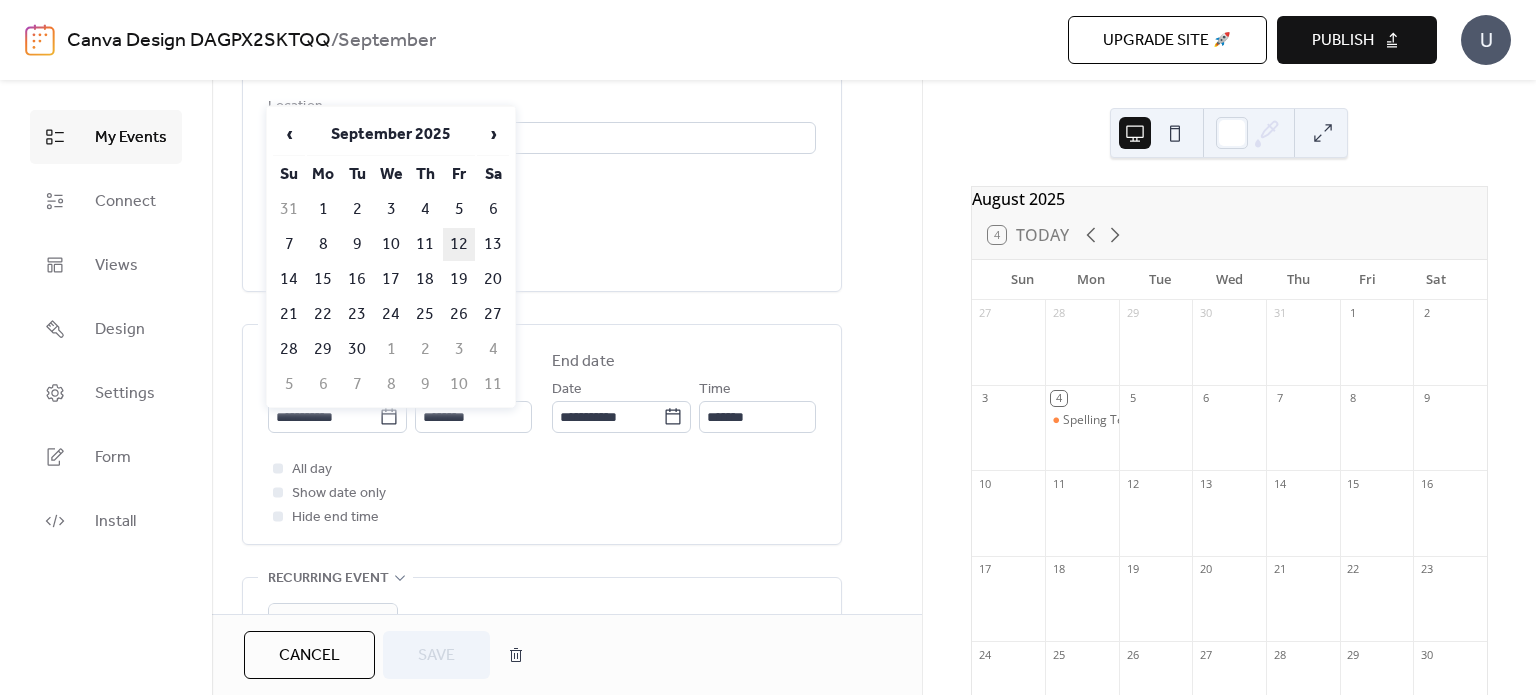 type on "**********" 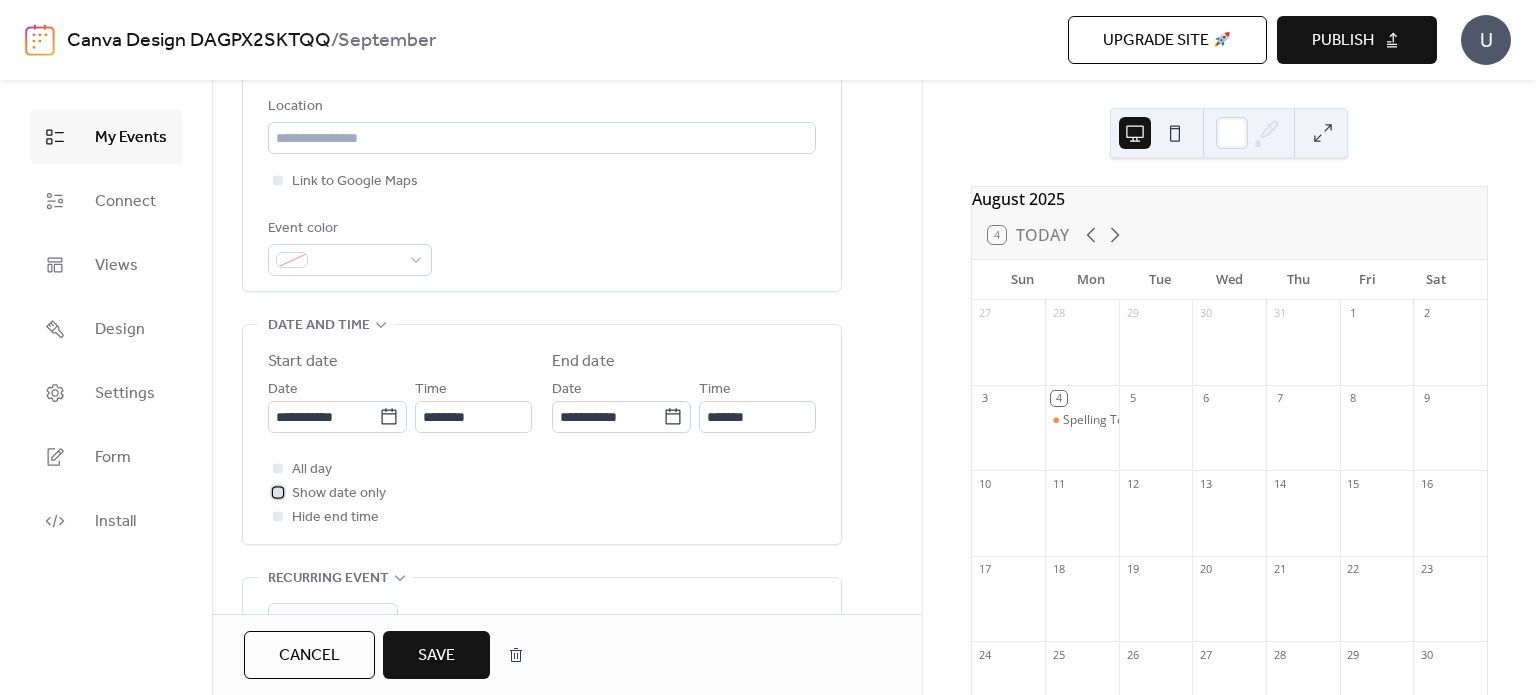 click at bounding box center [278, 492] 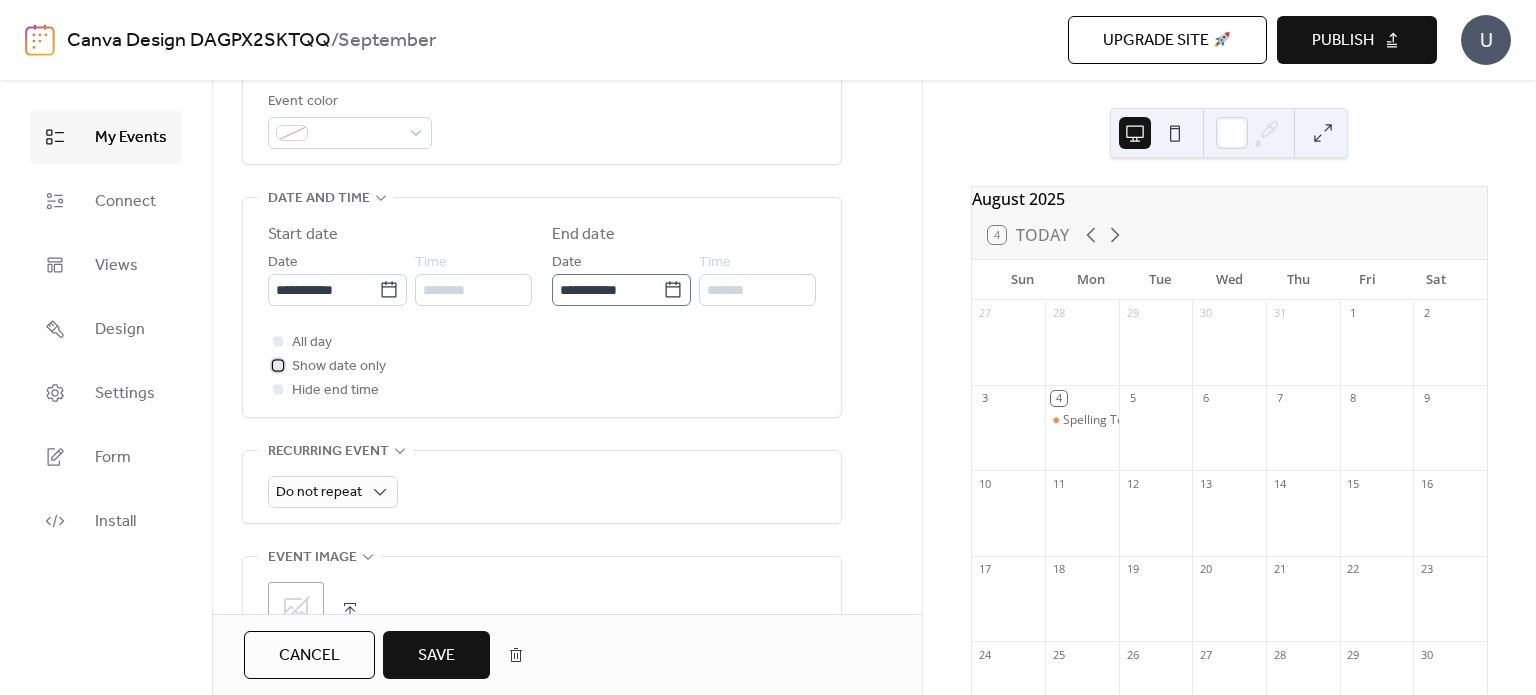 scroll, scrollTop: 580, scrollLeft: 0, axis: vertical 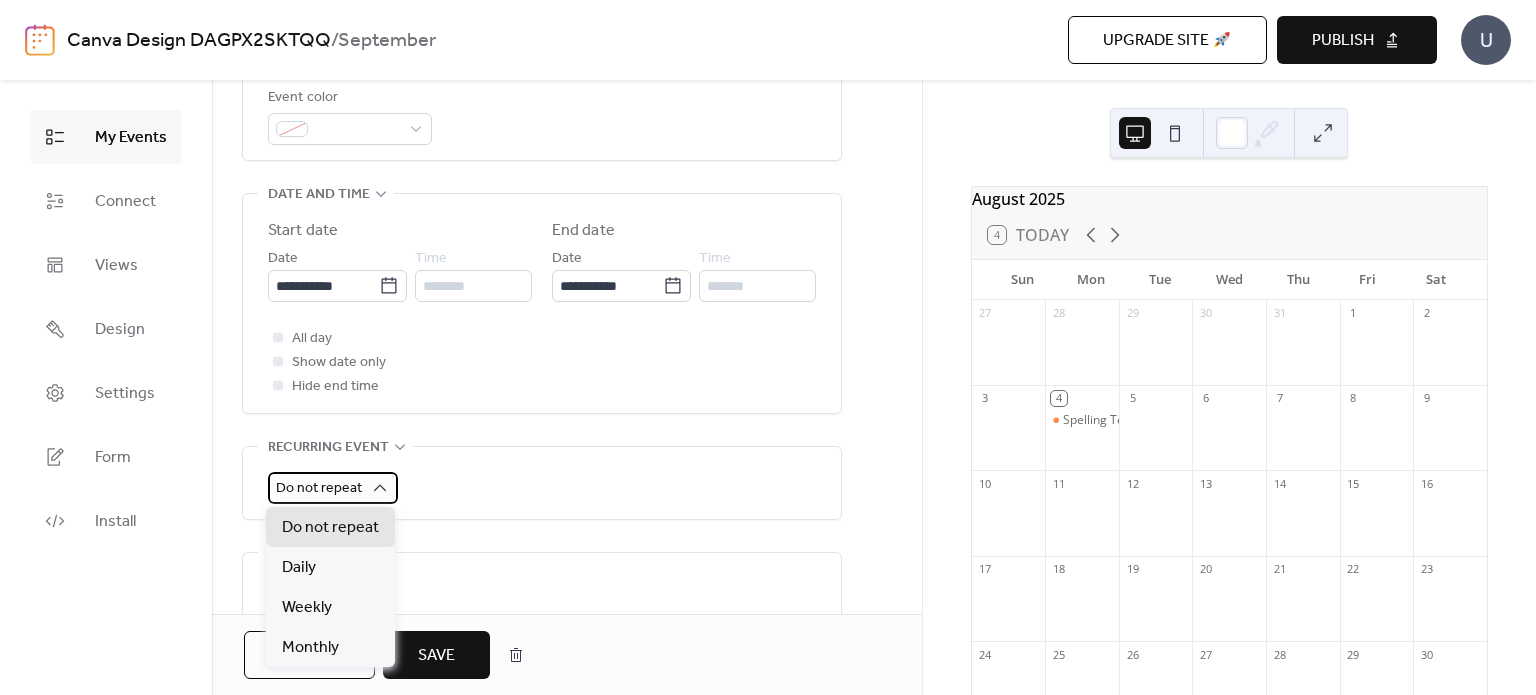 click on "Do not repeat" at bounding box center (319, 488) 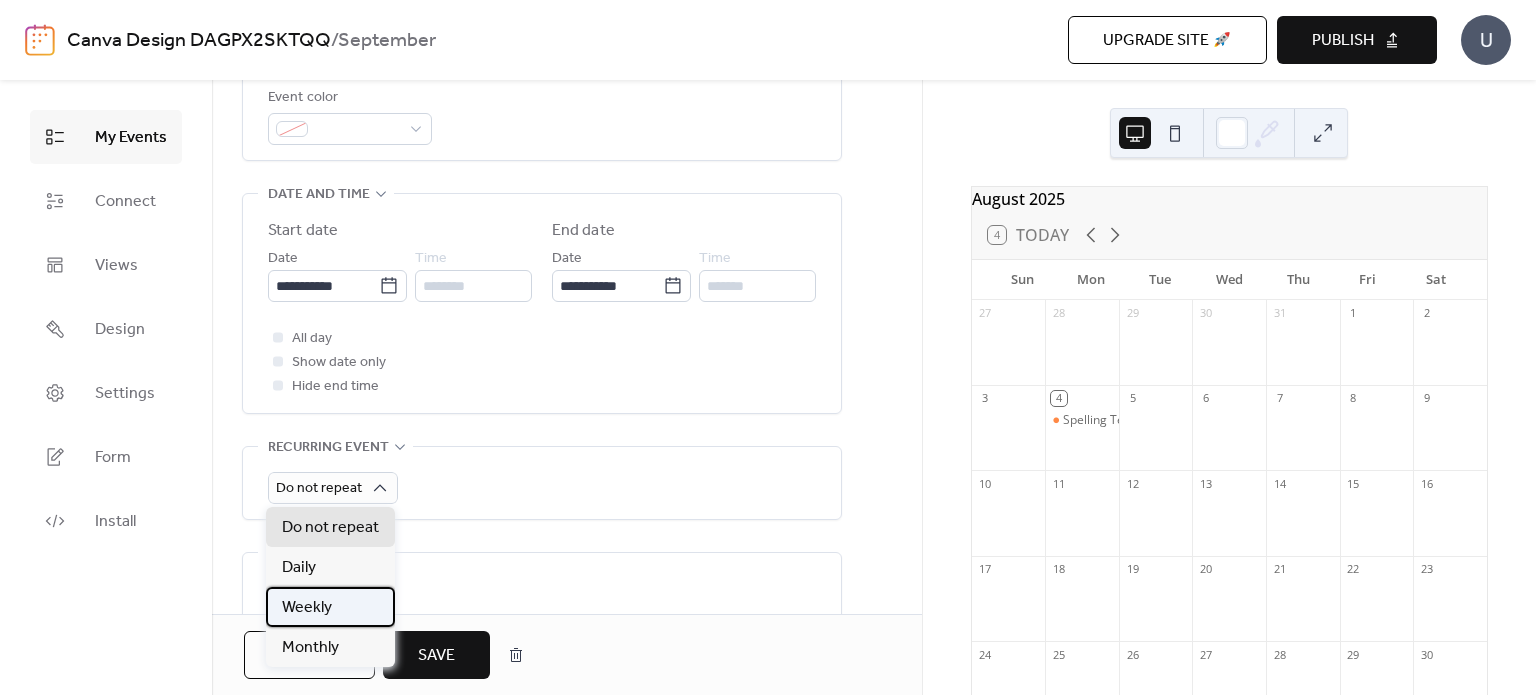 click on "Weekly" at bounding box center (330, 607) 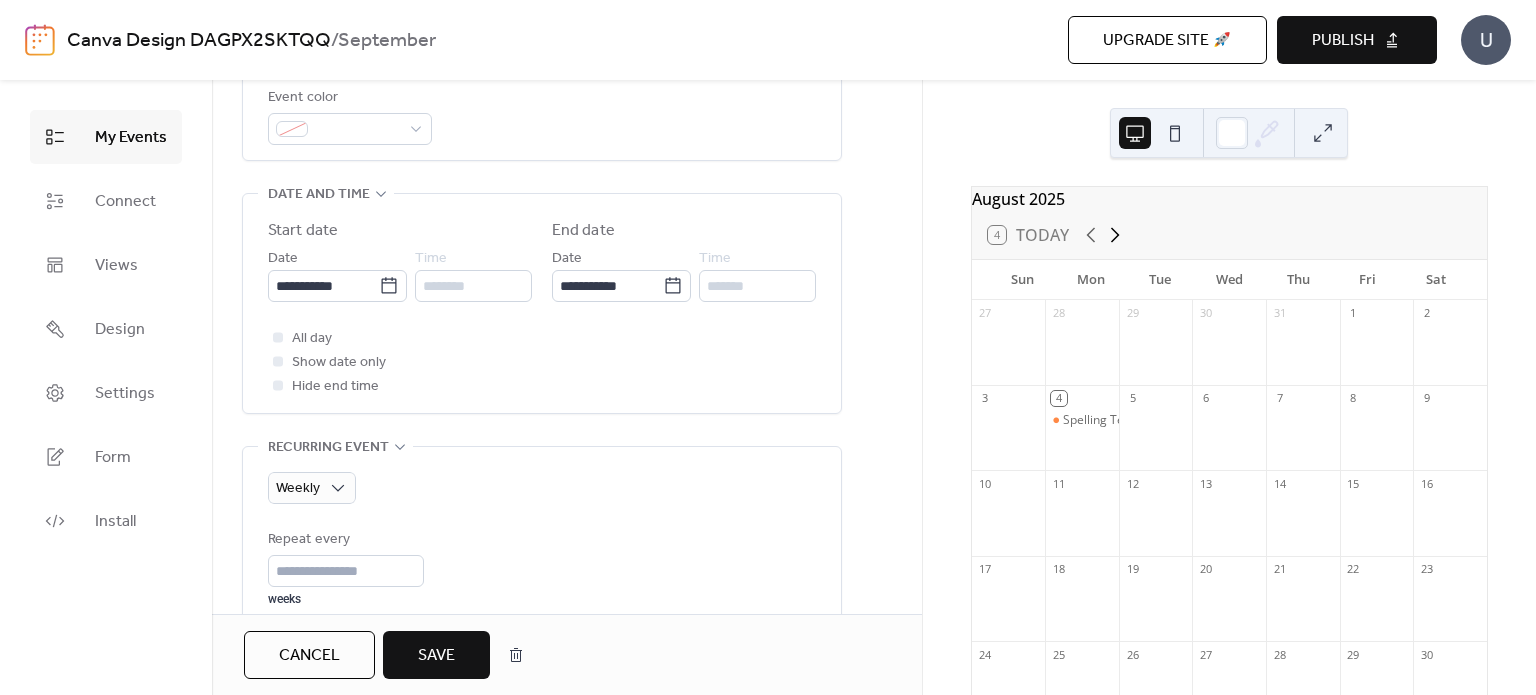 click 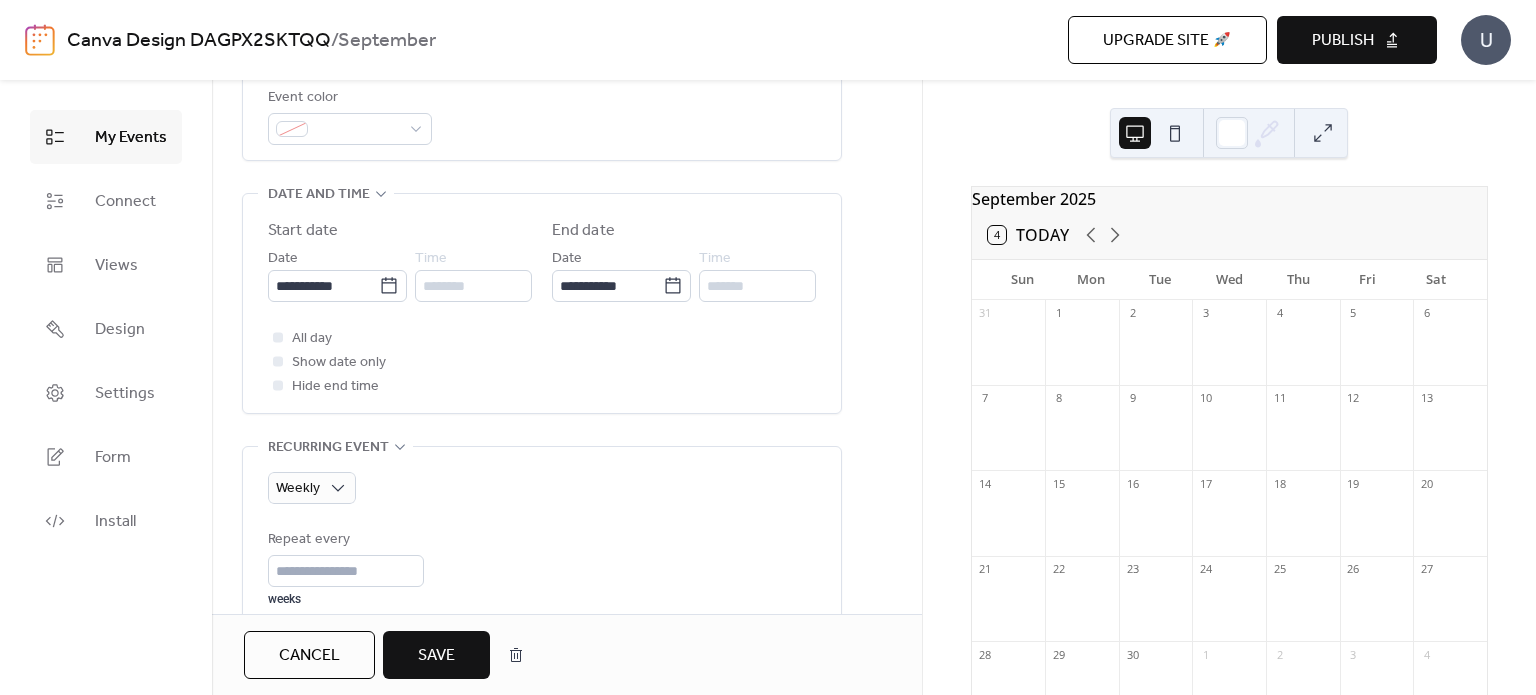 click on "Save" at bounding box center (436, 656) 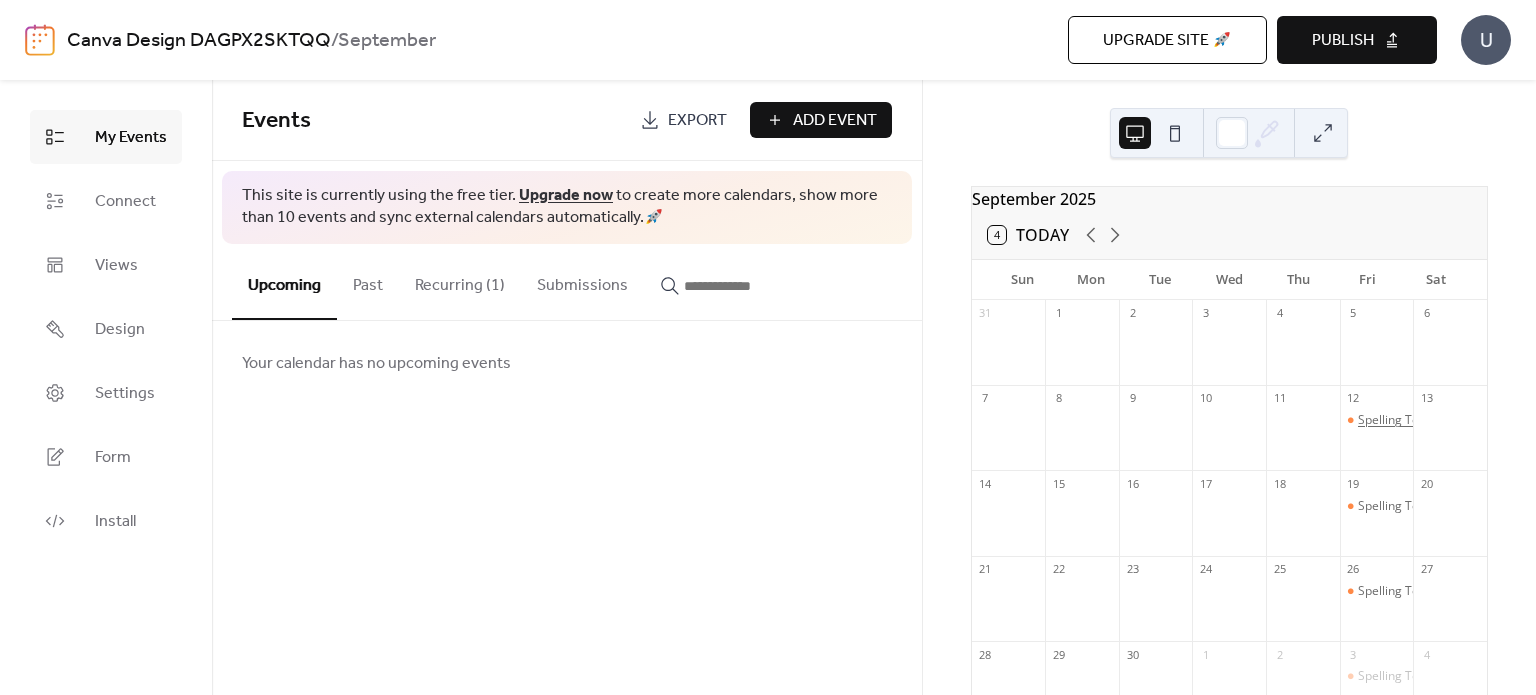 click on "Spelling Test" at bounding box center (1393, 420) 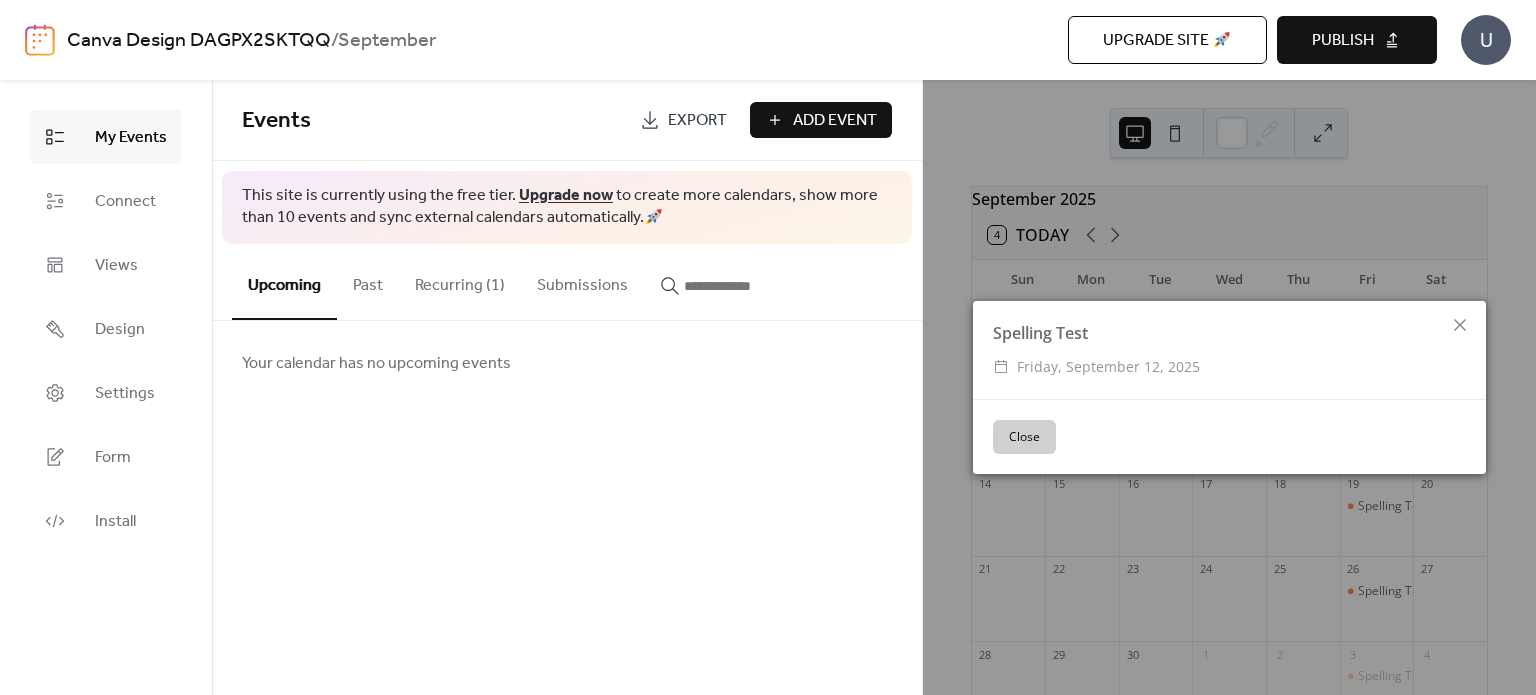 click on "Close" at bounding box center (1024, 437) 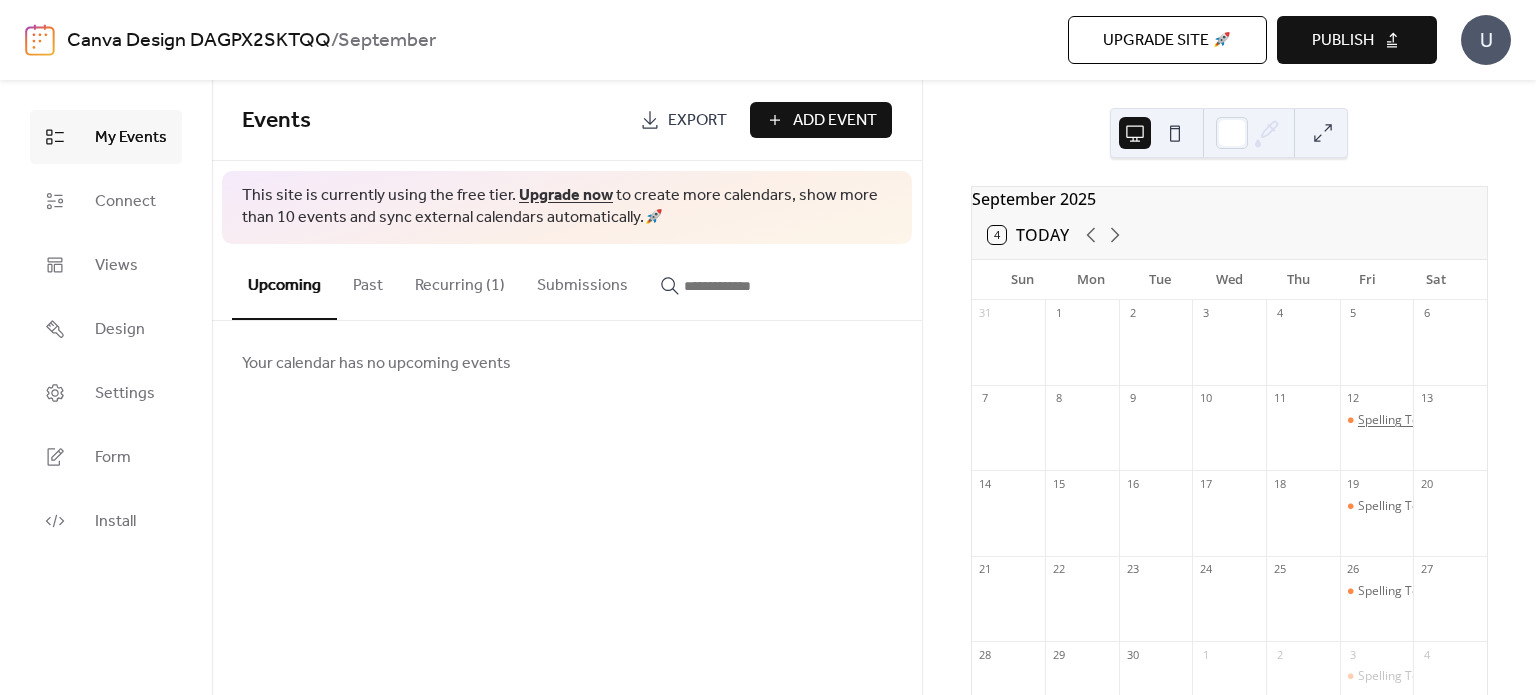 click on "Spelling Test" at bounding box center [1393, 420] 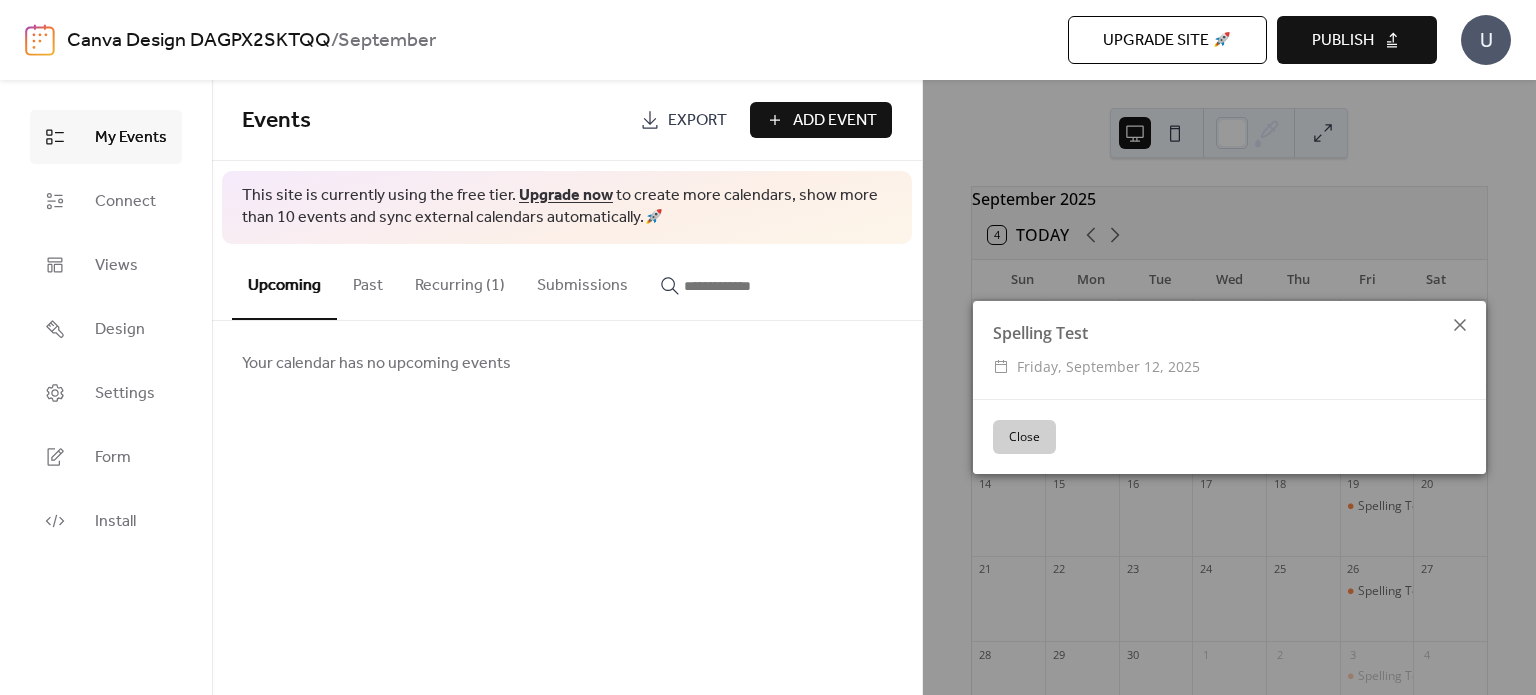 click 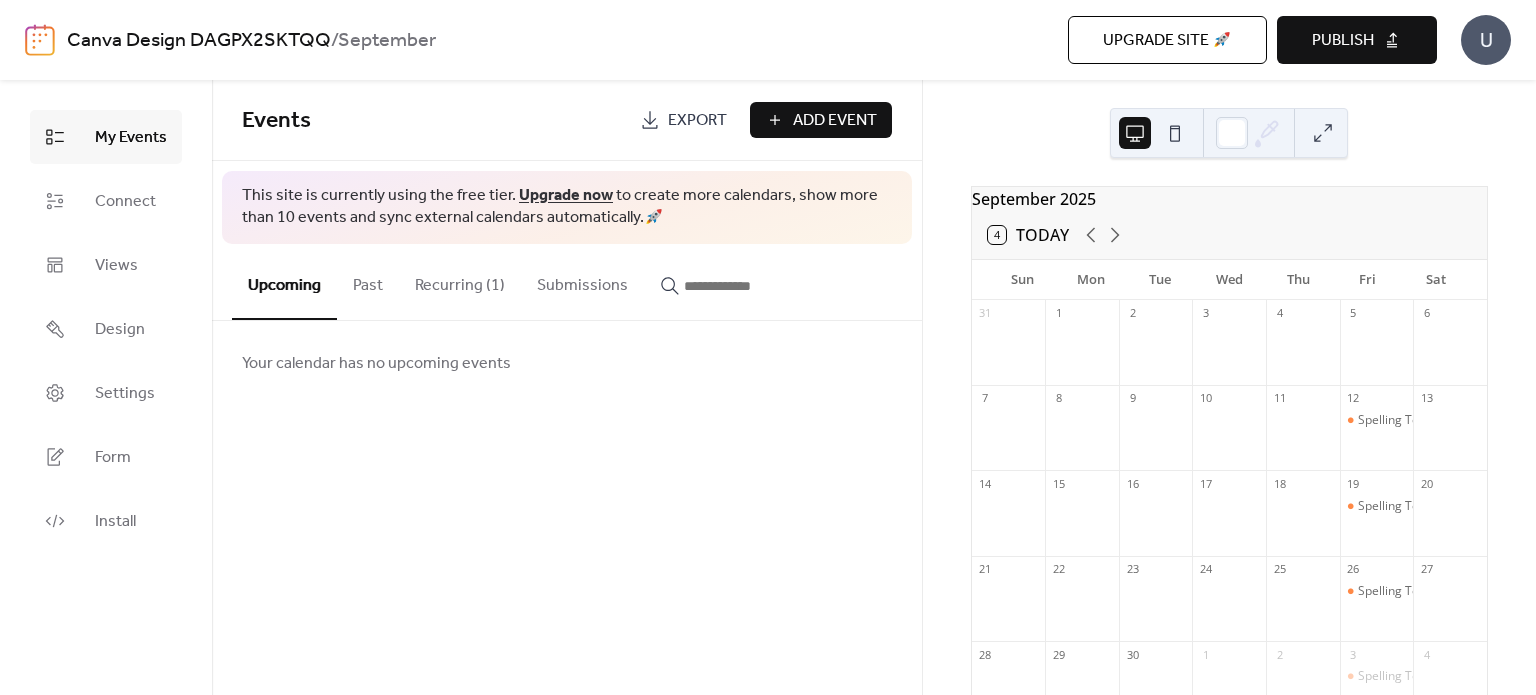 click on "Export" at bounding box center (683, 120) 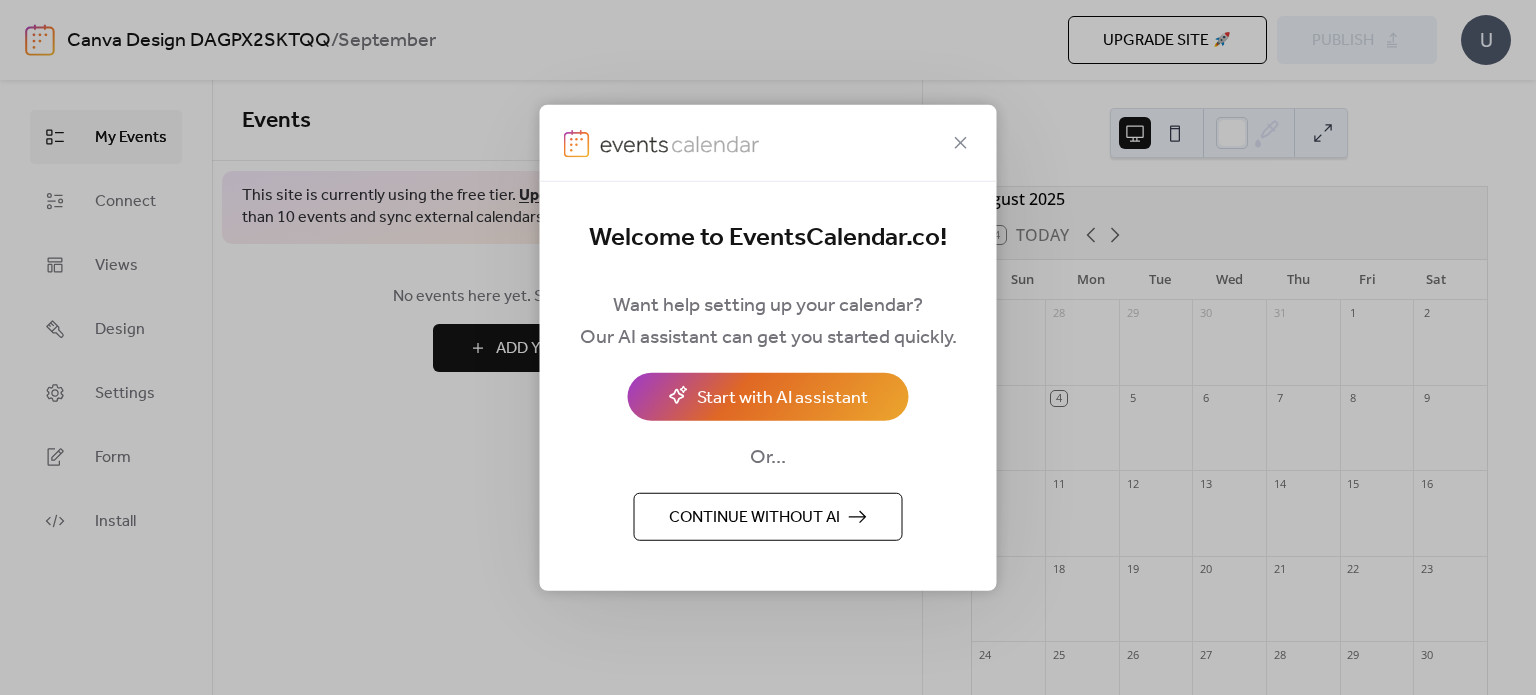 scroll, scrollTop: 0, scrollLeft: 0, axis: both 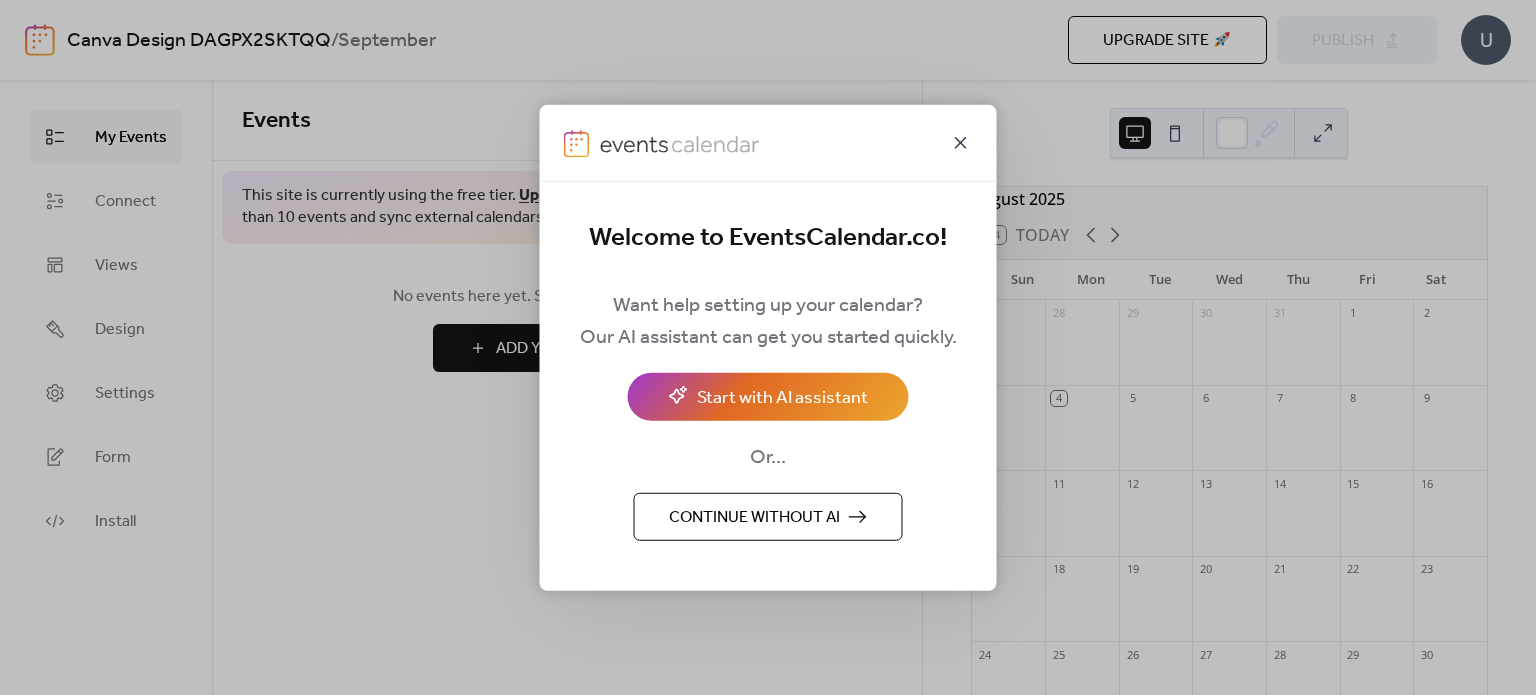 click 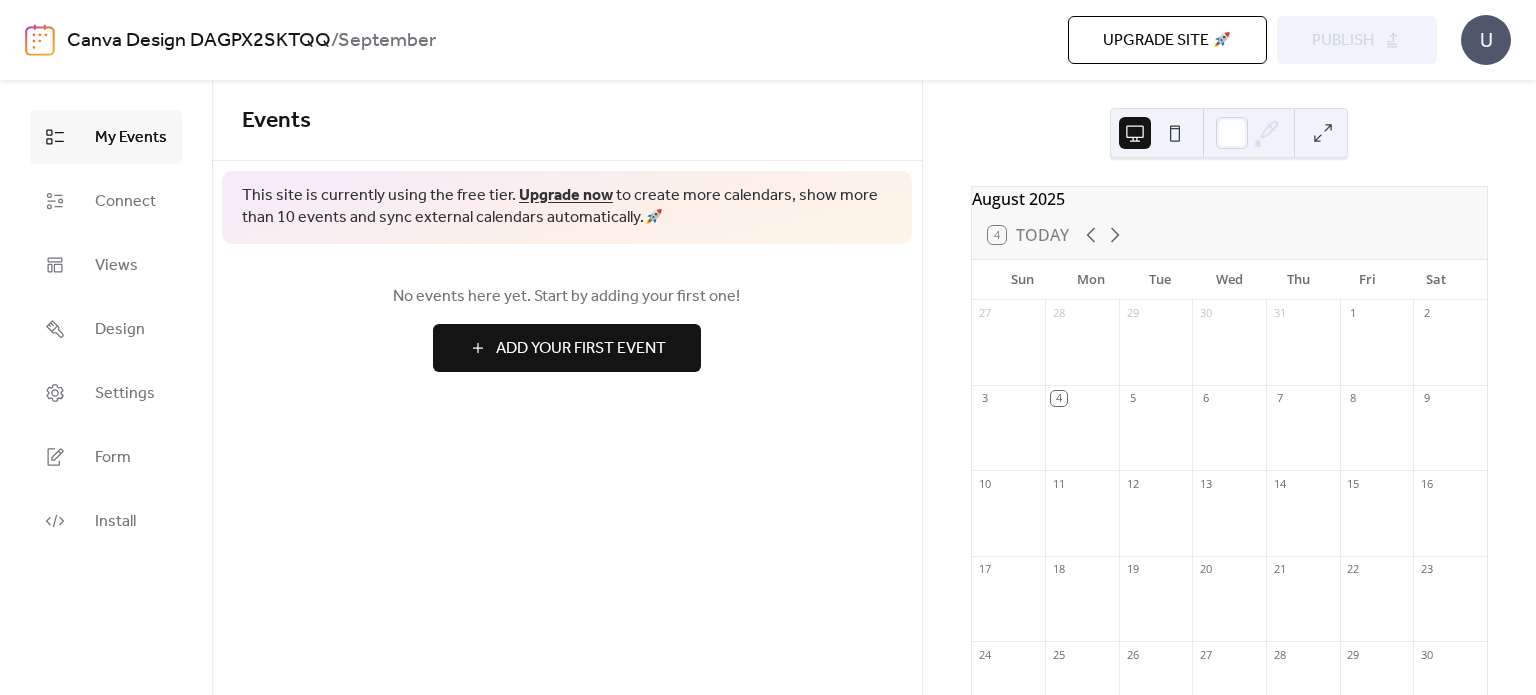 click on "Add Your First Event" at bounding box center [581, 349] 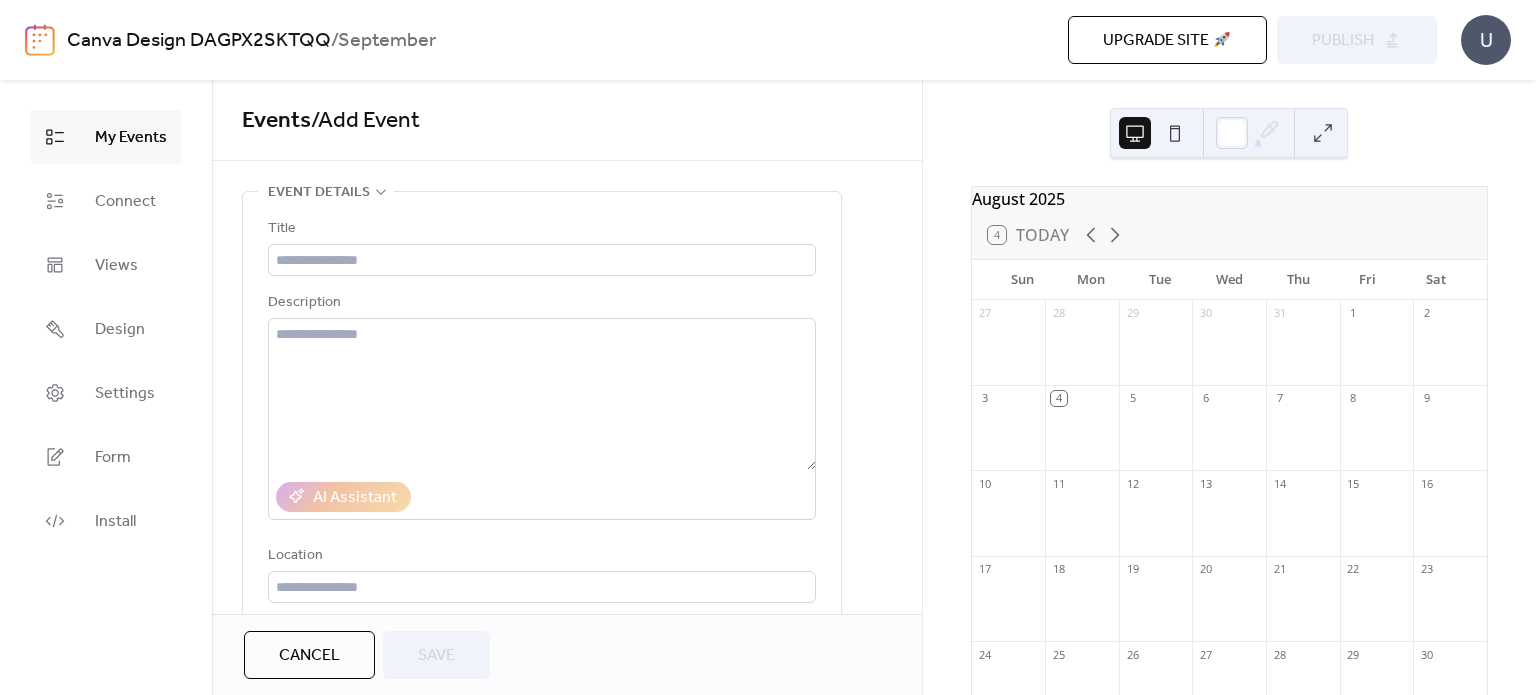 click on "August 2025" at bounding box center (1229, 199) 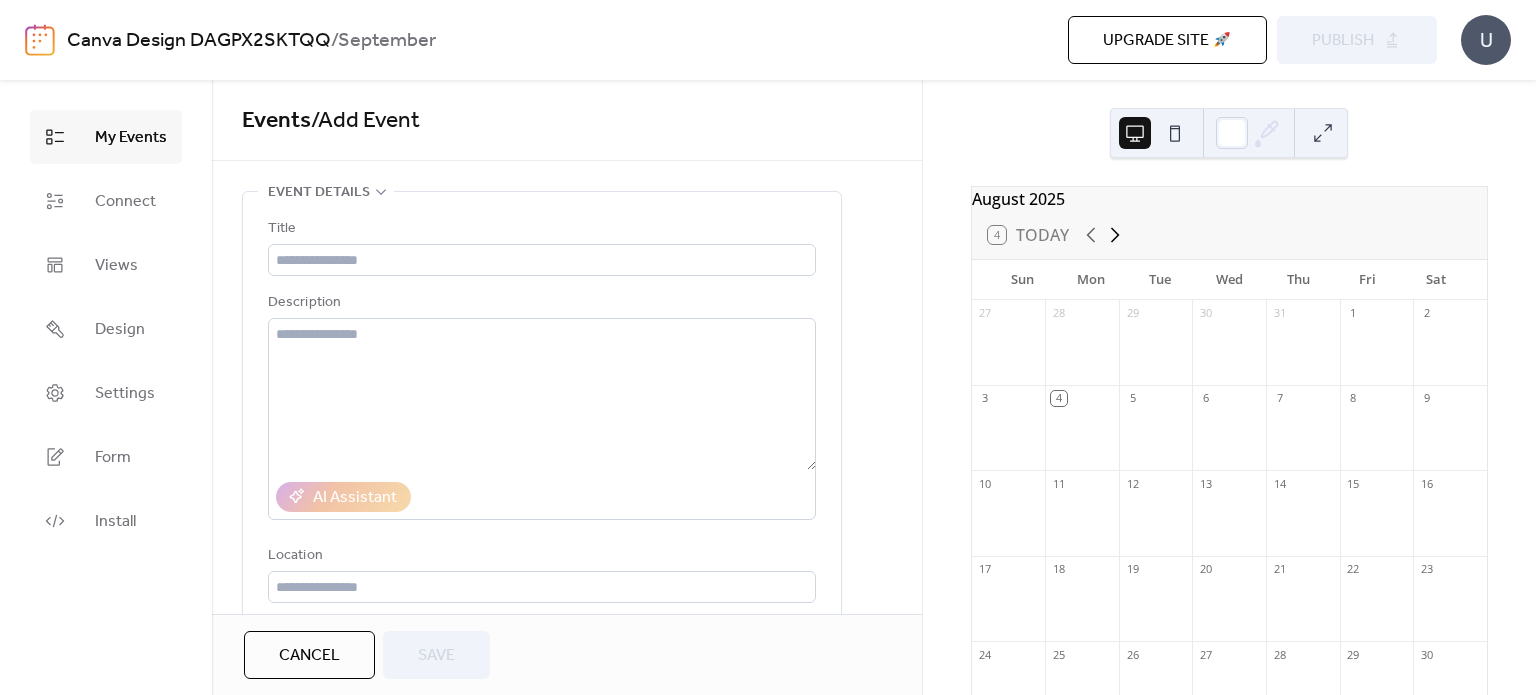 click 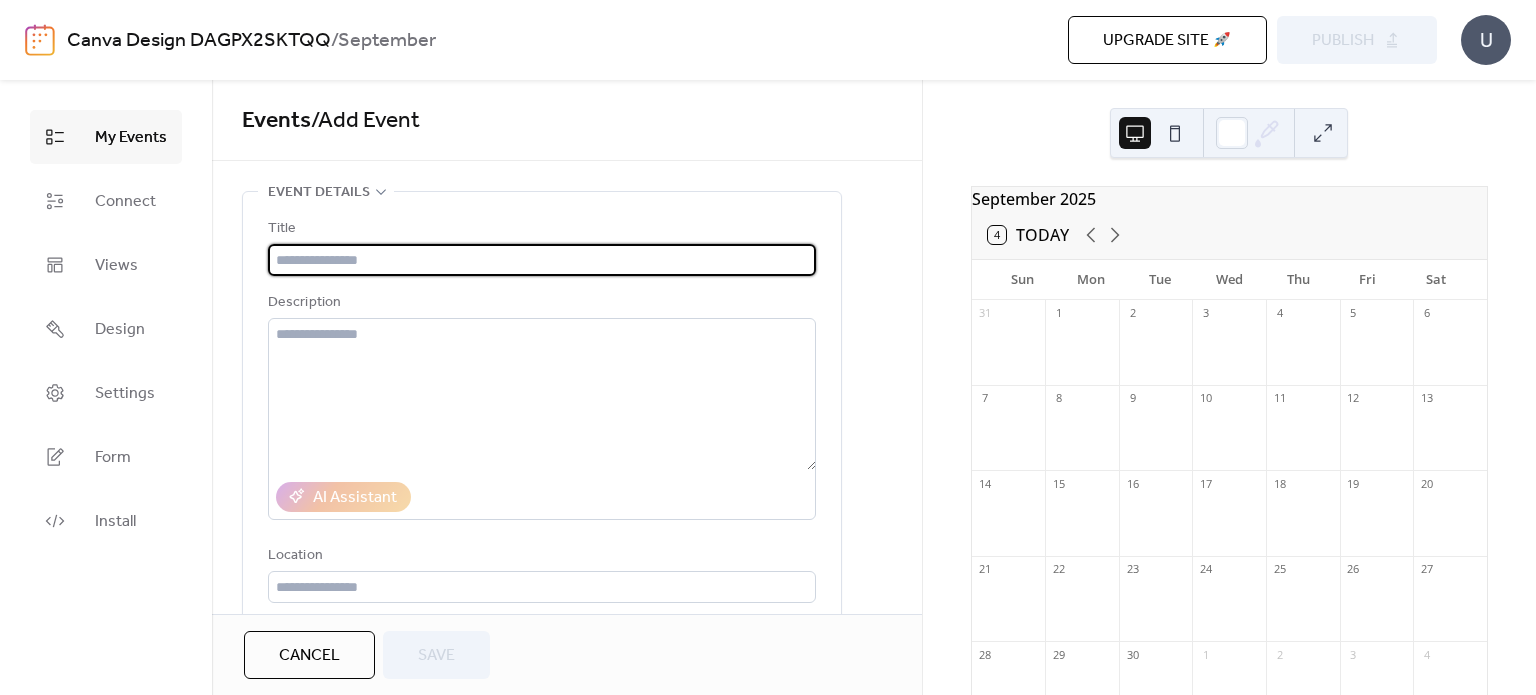 click at bounding box center (542, 260) 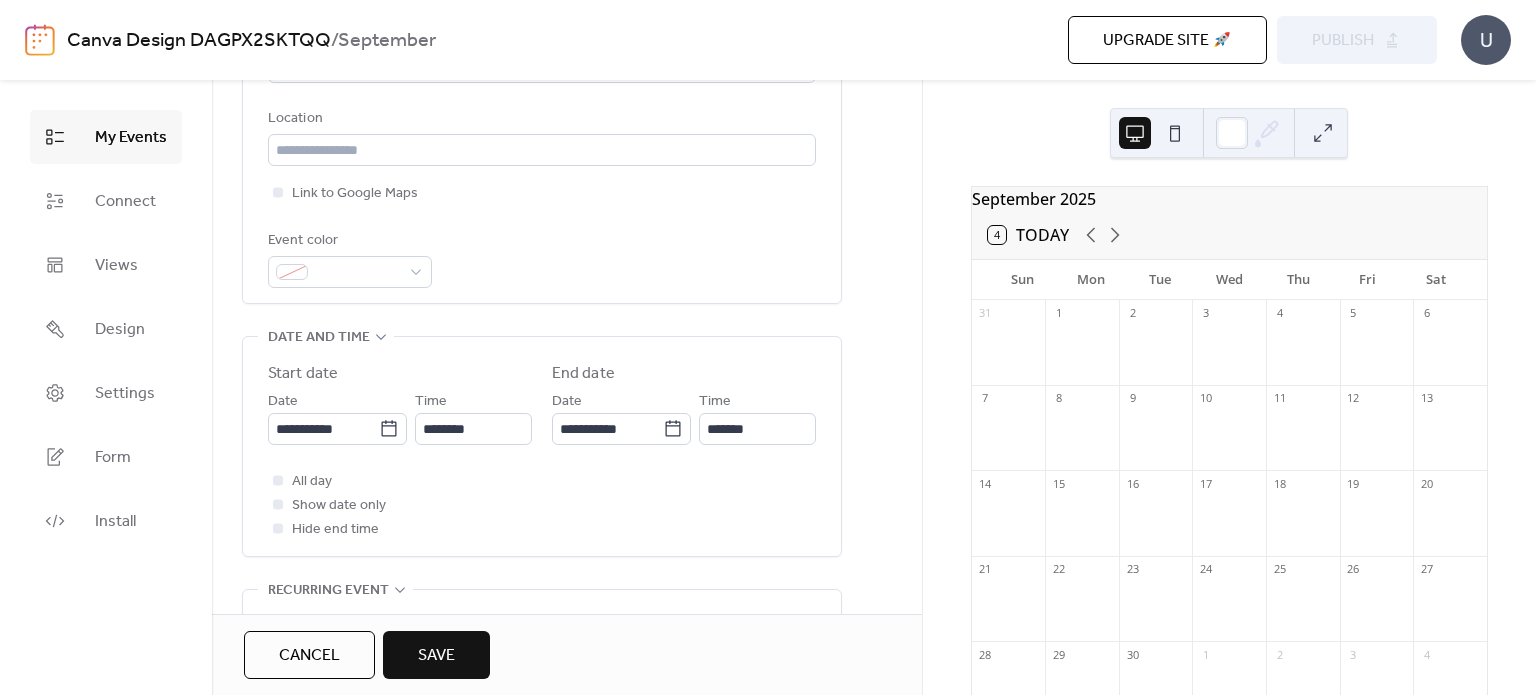 scroll, scrollTop: 448, scrollLeft: 0, axis: vertical 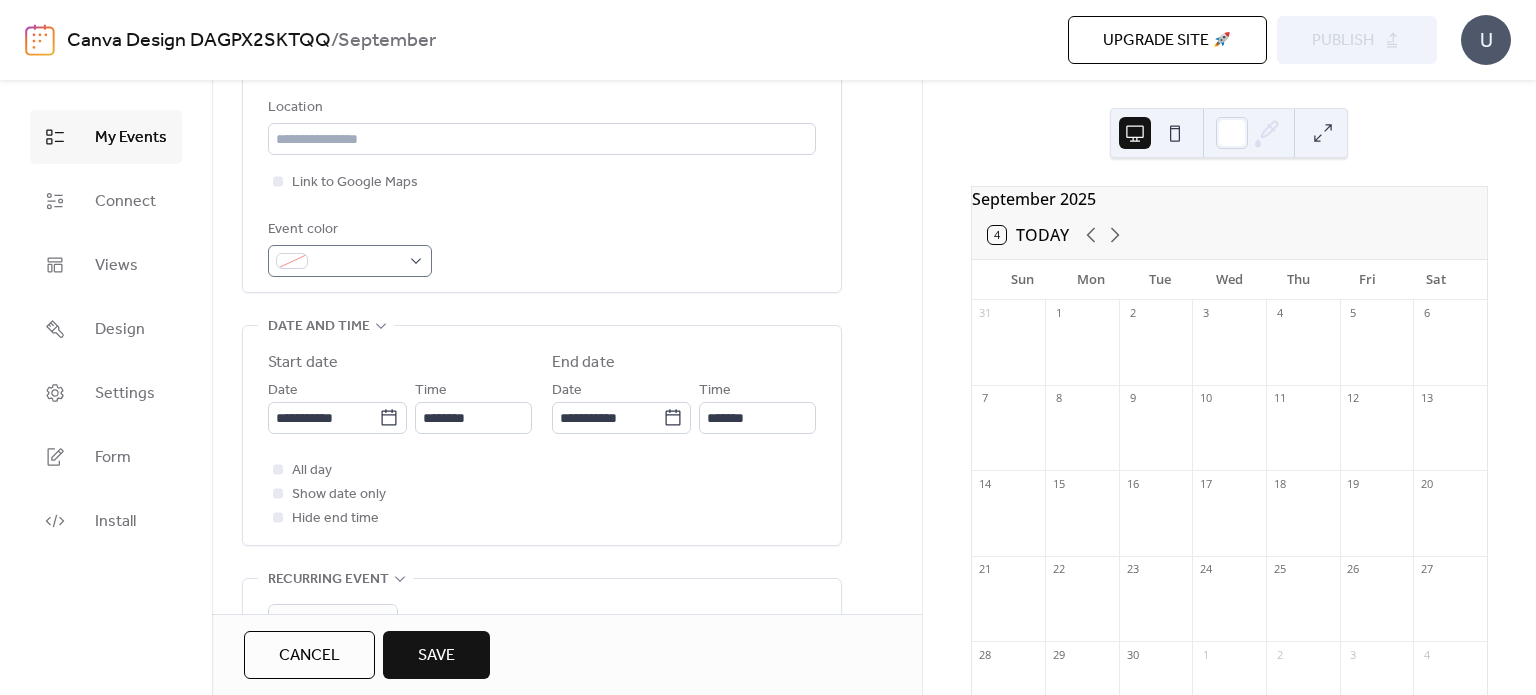 type on "**********" 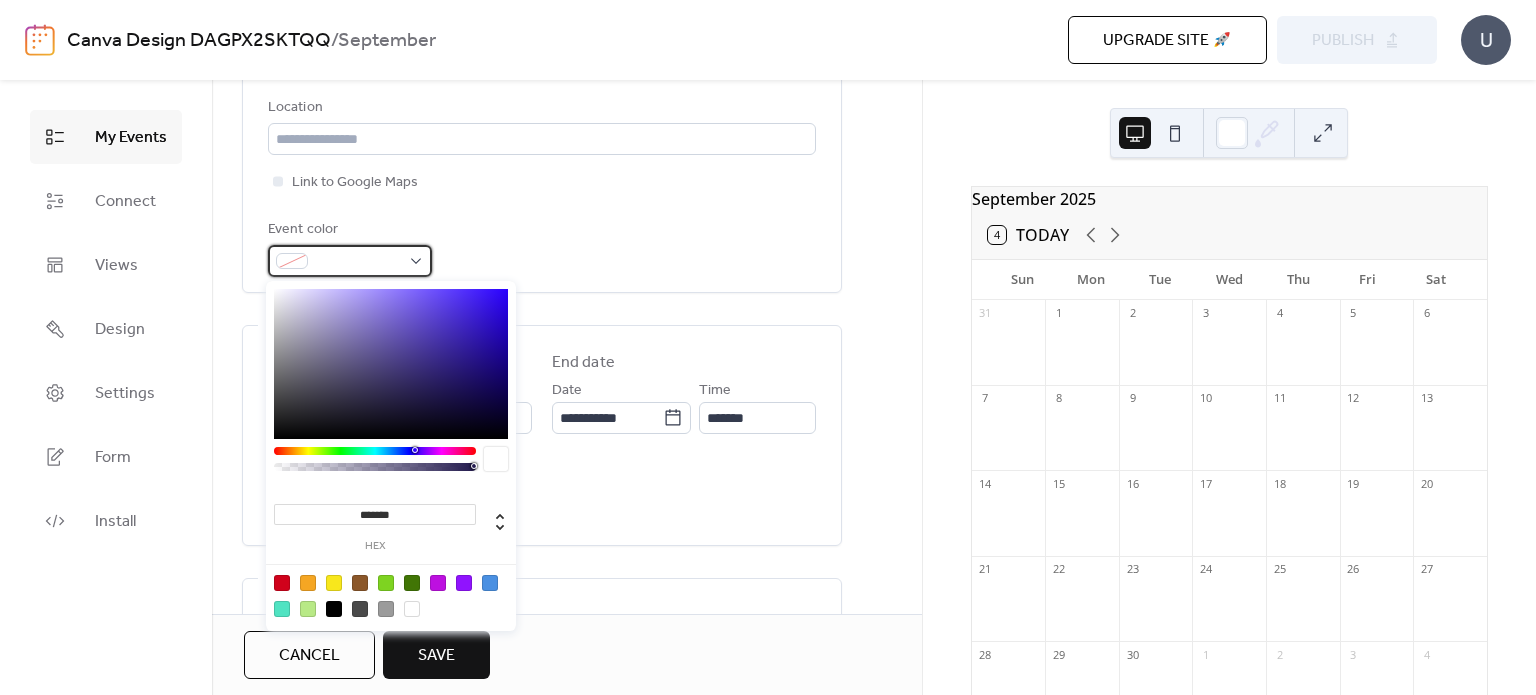 click at bounding box center [350, 261] 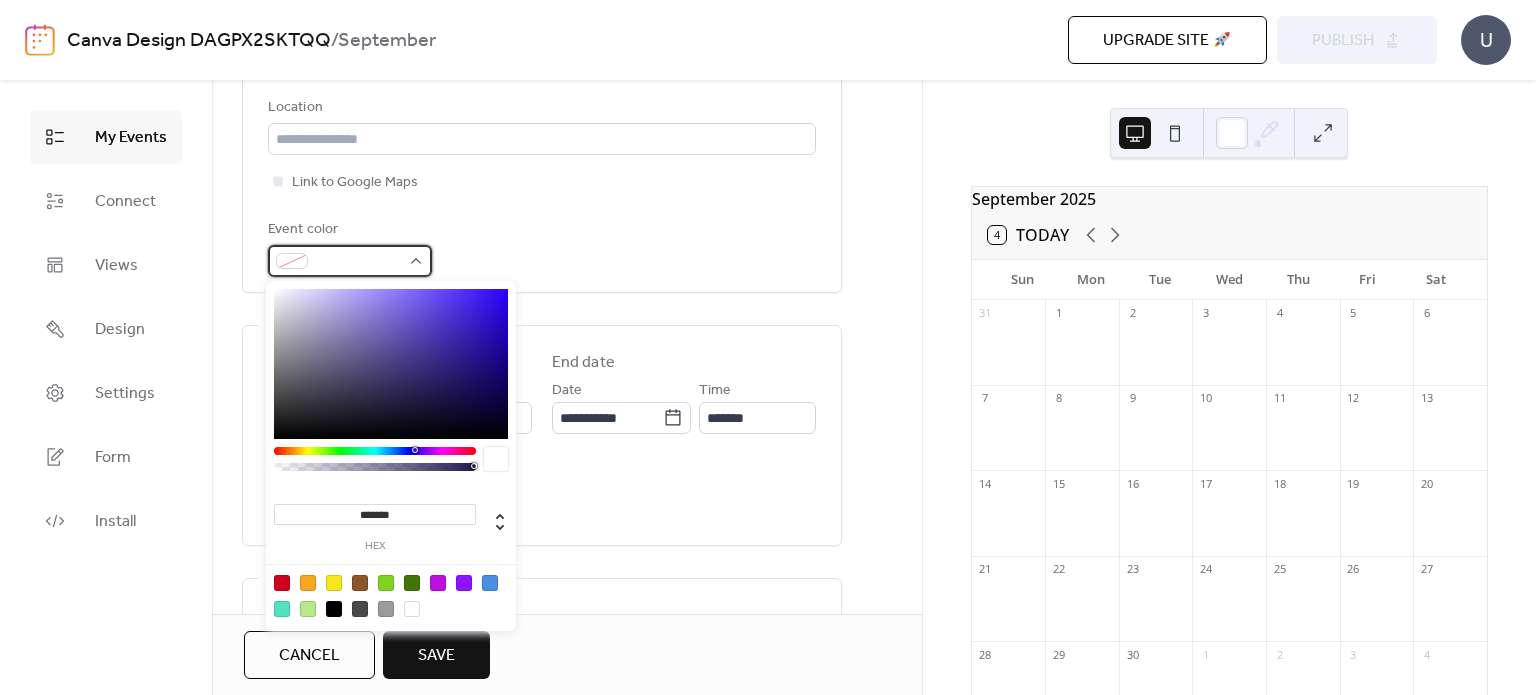 click at bounding box center [350, 261] 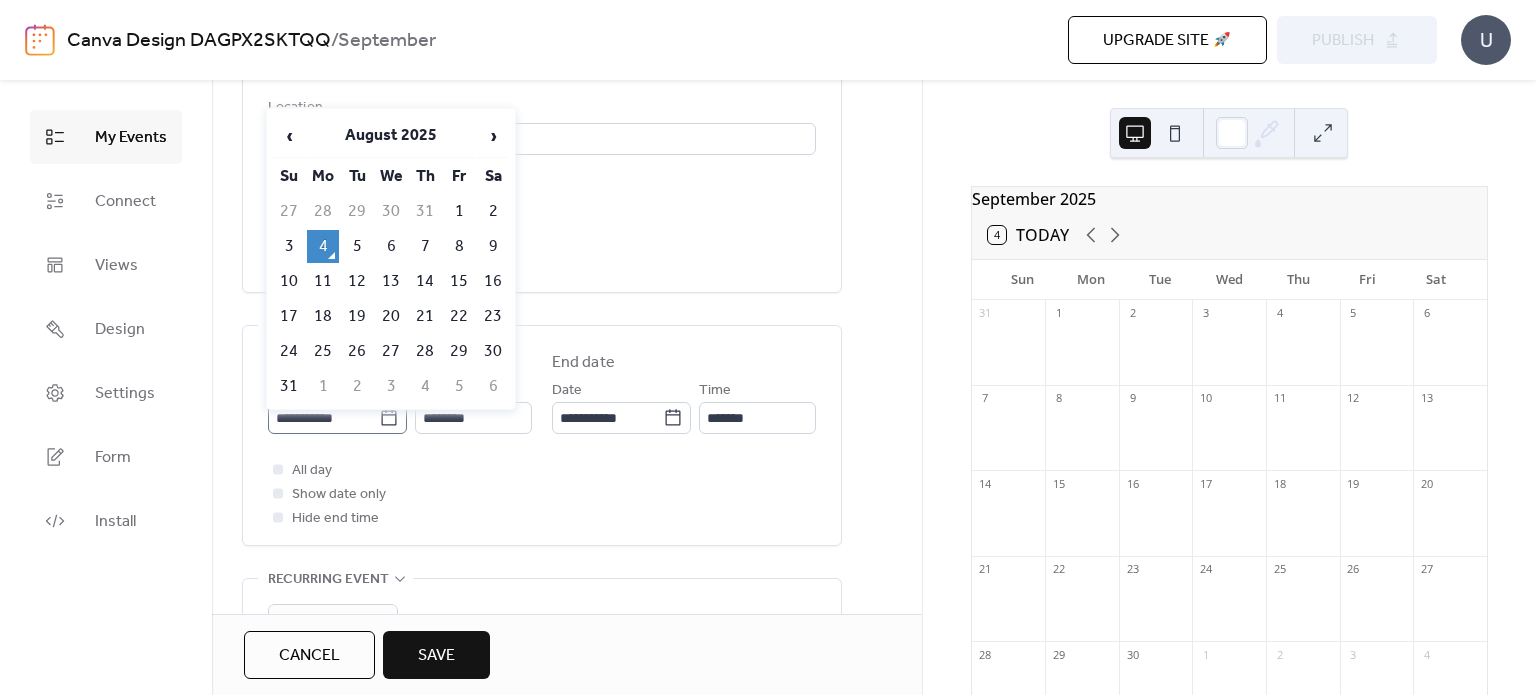 click 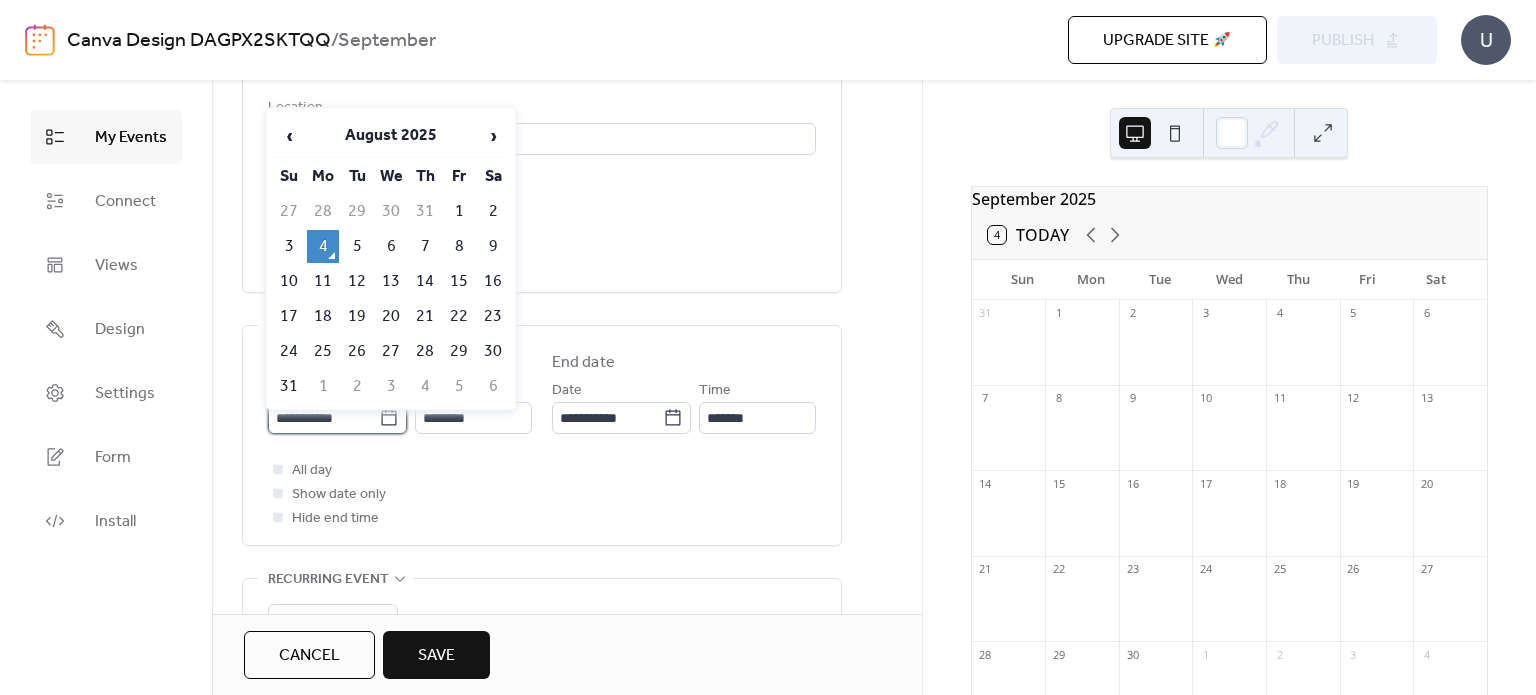 click on "**********" at bounding box center (323, 418) 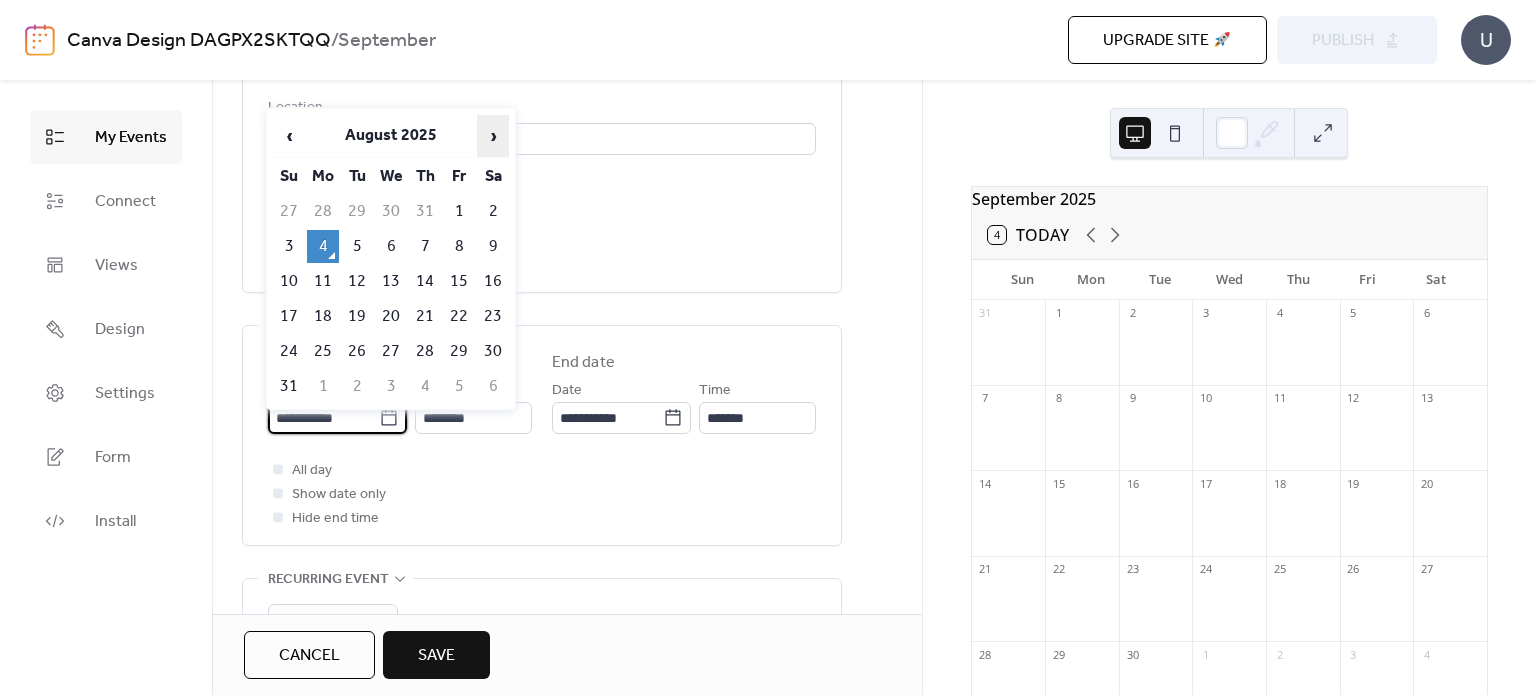 click on "›" at bounding box center [493, 136] 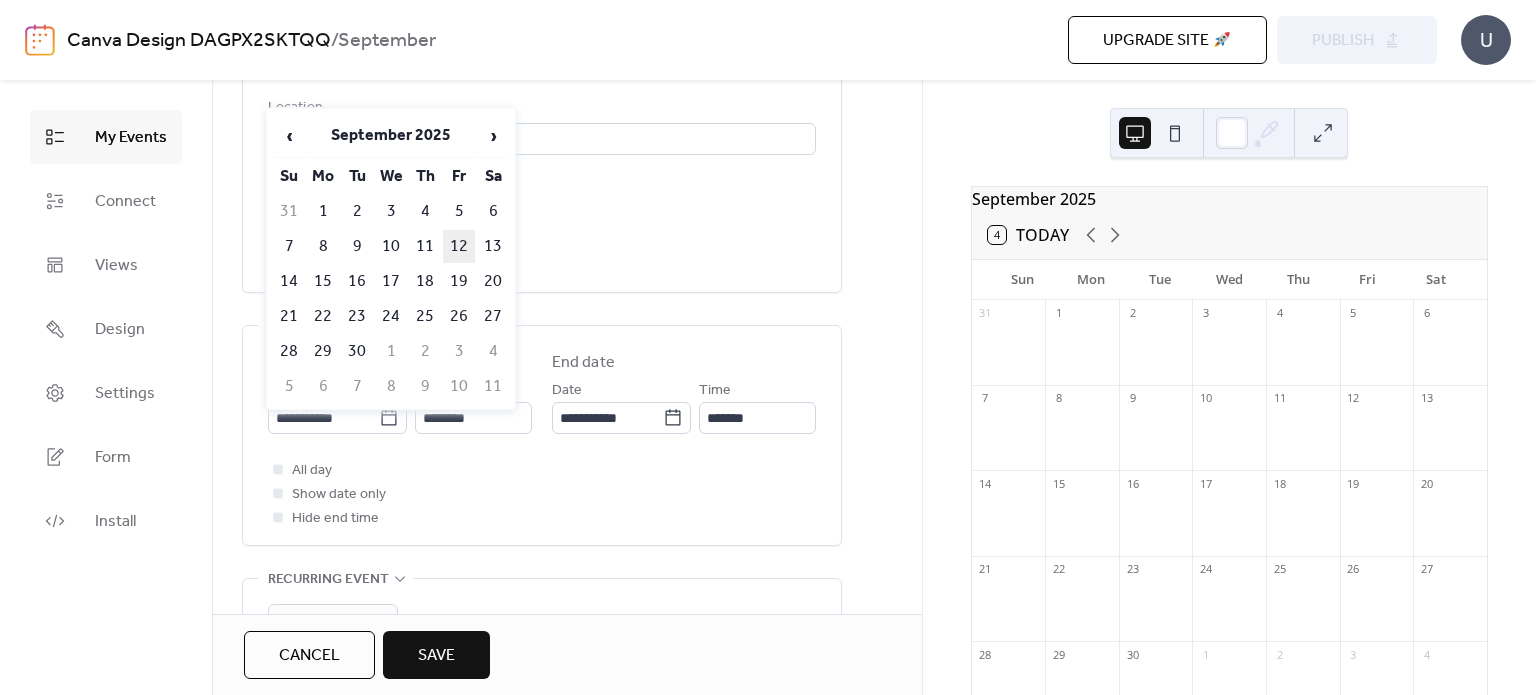 click on "12" at bounding box center [459, 246] 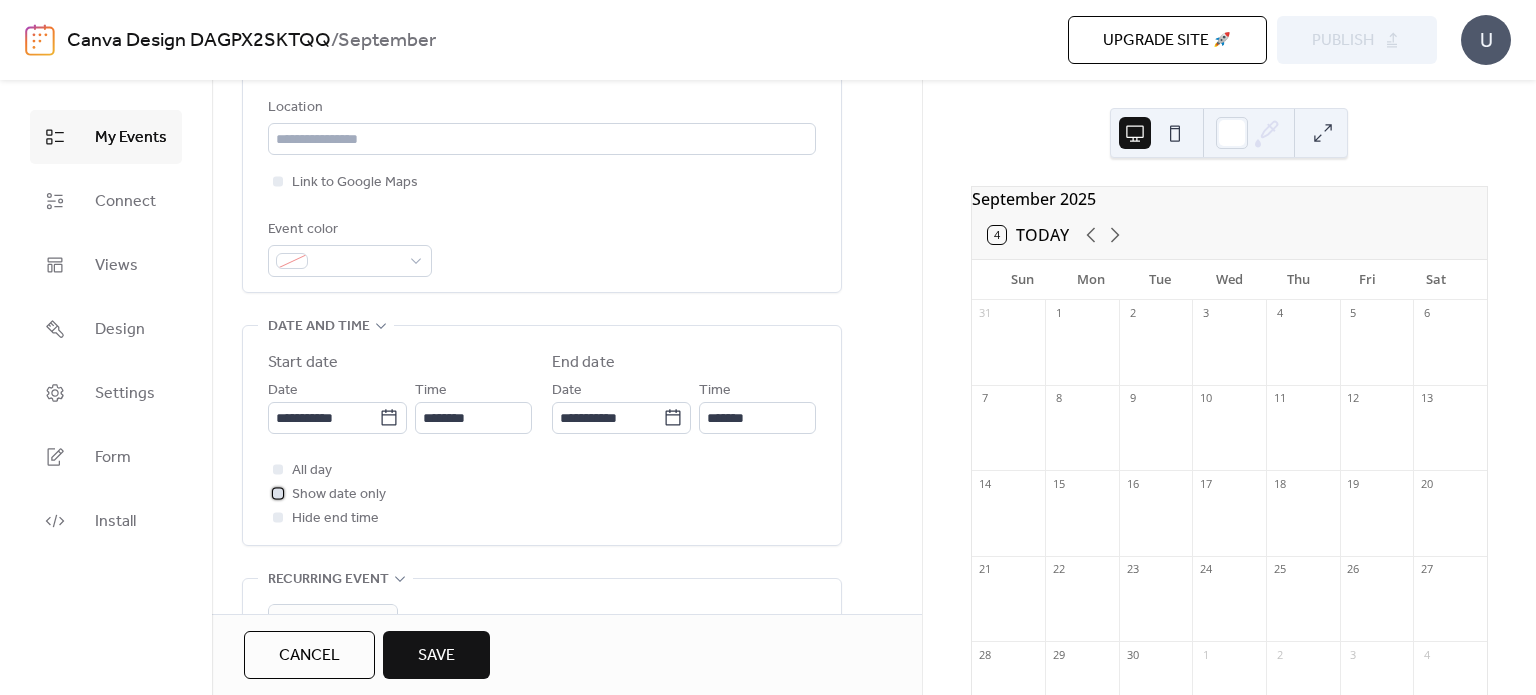 click at bounding box center [278, 493] 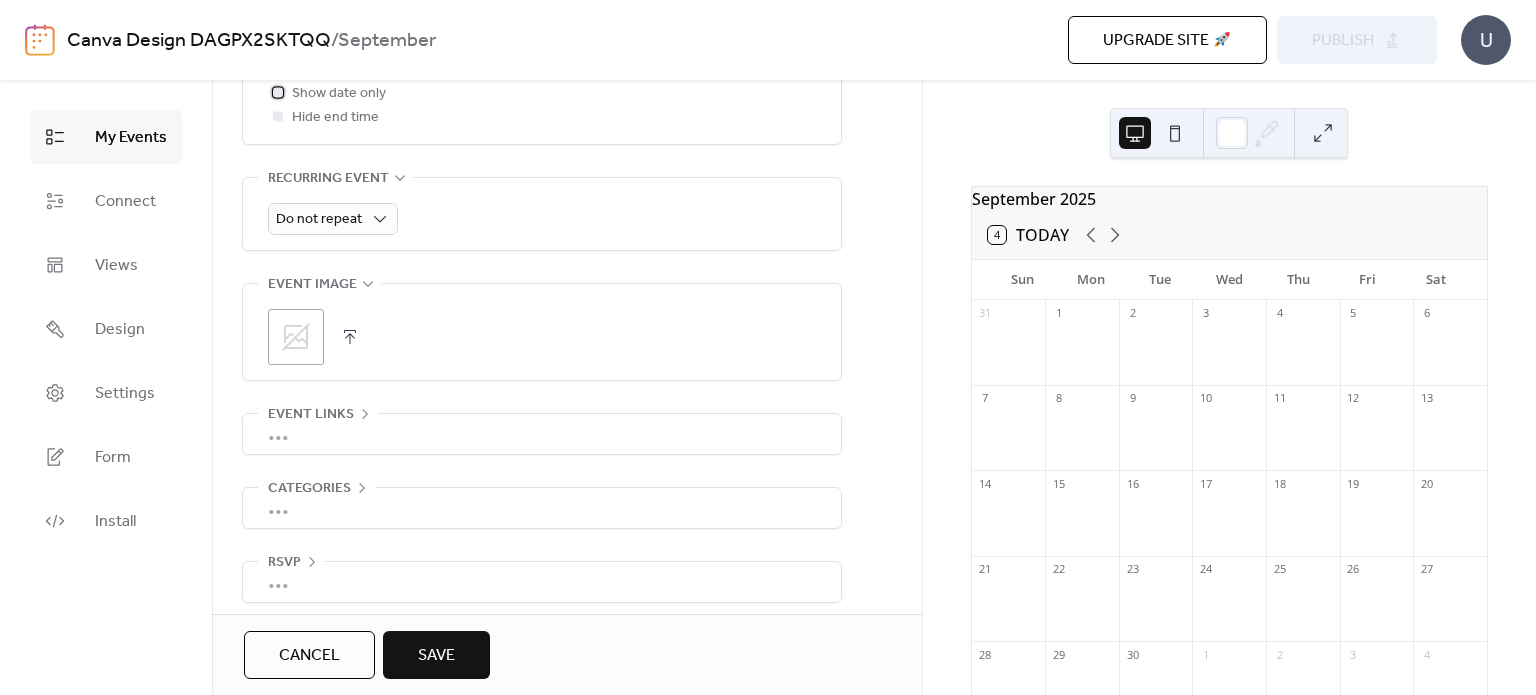 scroll, scrollTop: 858, scrollLeft: 0, axis: vertical 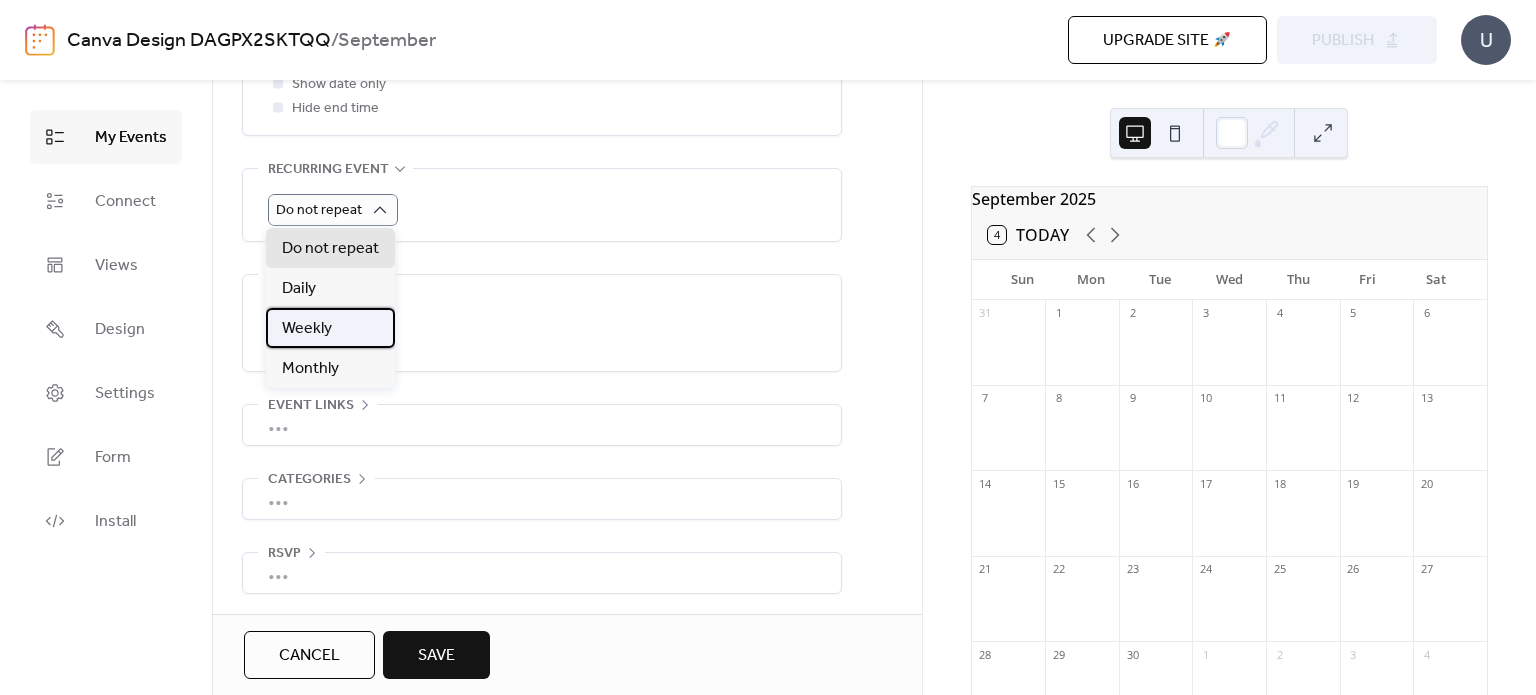 click on "Weekly" at bounding box center [307, 329] 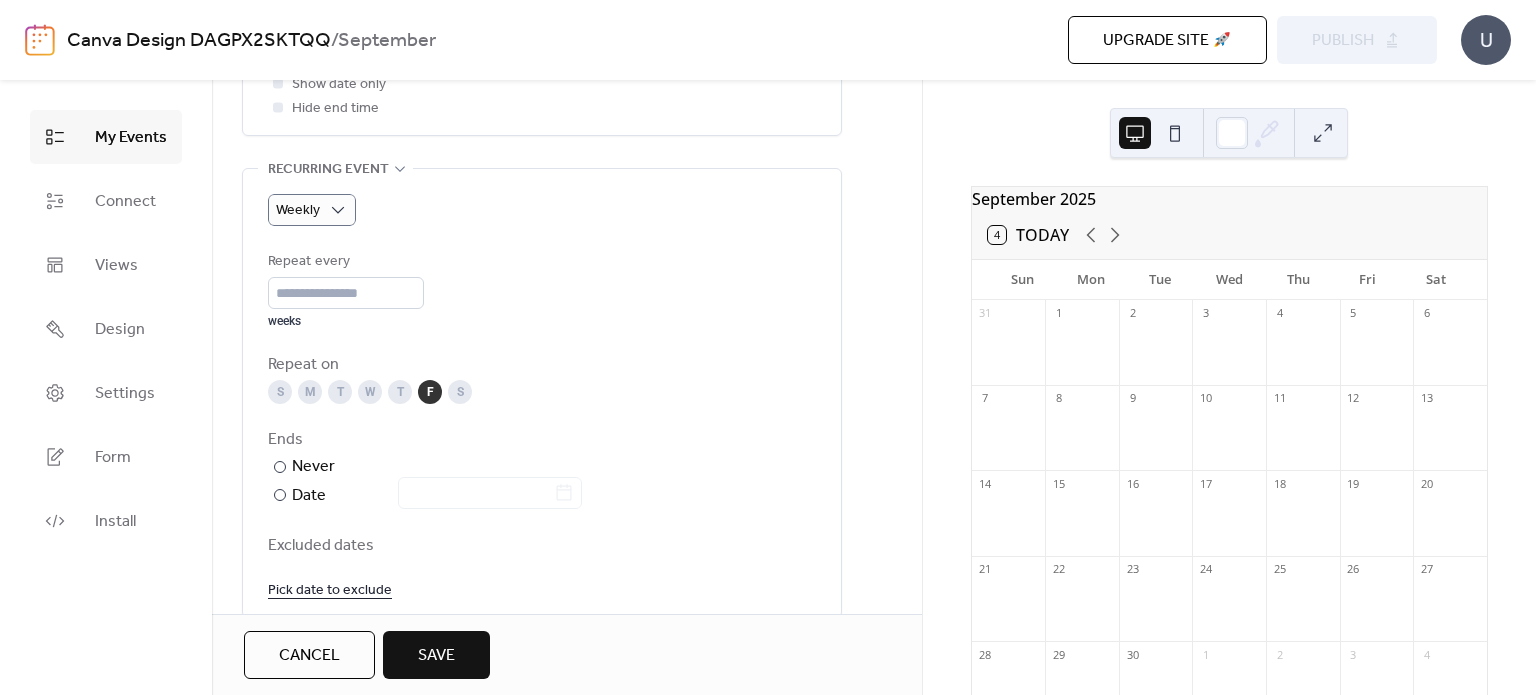 click on "Save" at bounding box center [436, 655] 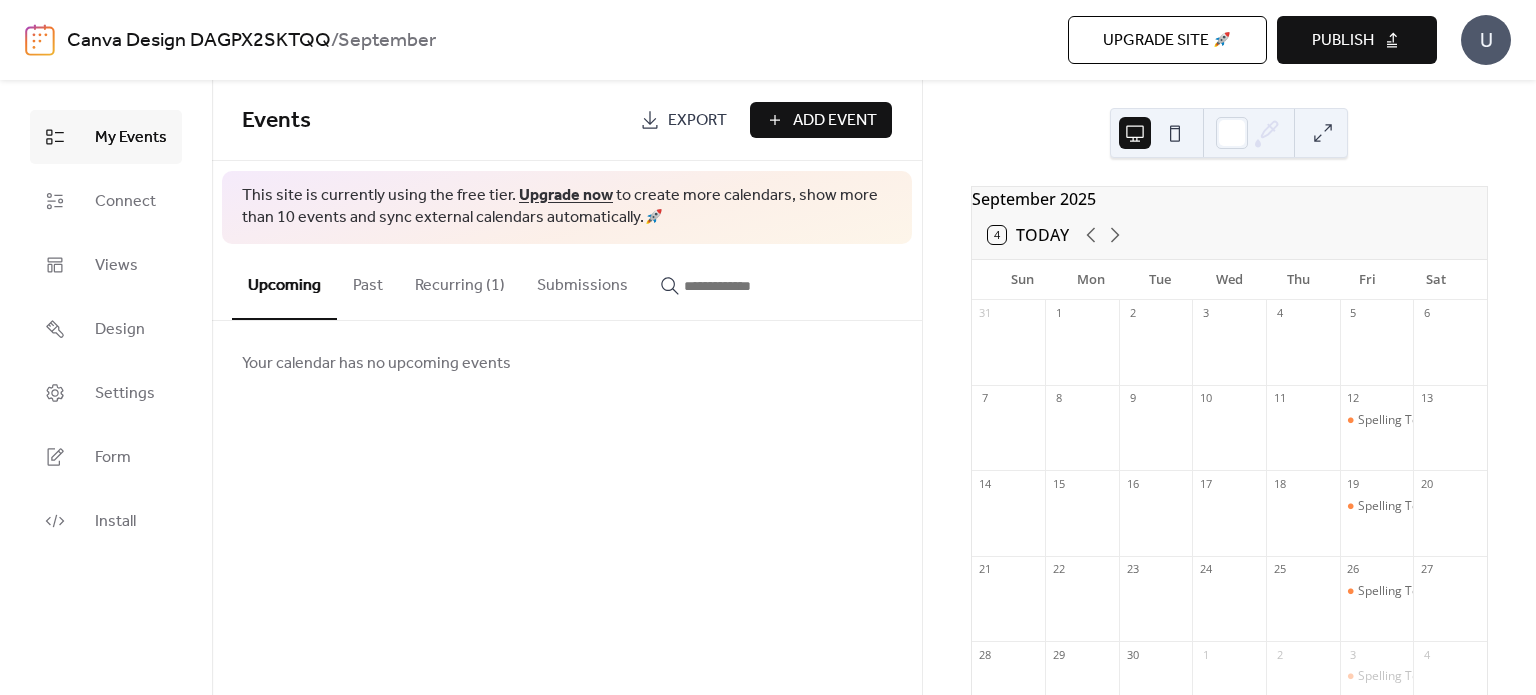 click on "Recurring (1)" at bounding box center (460, 281) 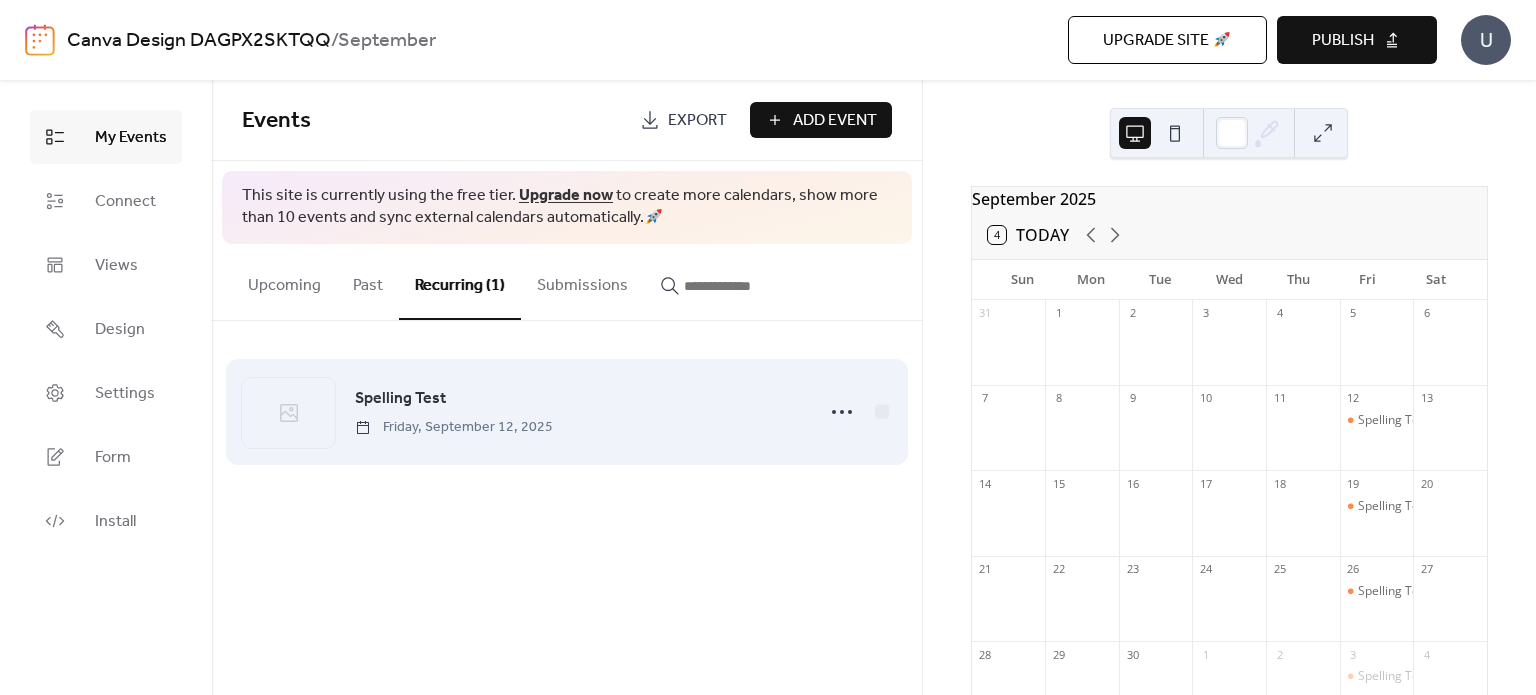 click on "Spelling Test" at bounding box center [400, 399] 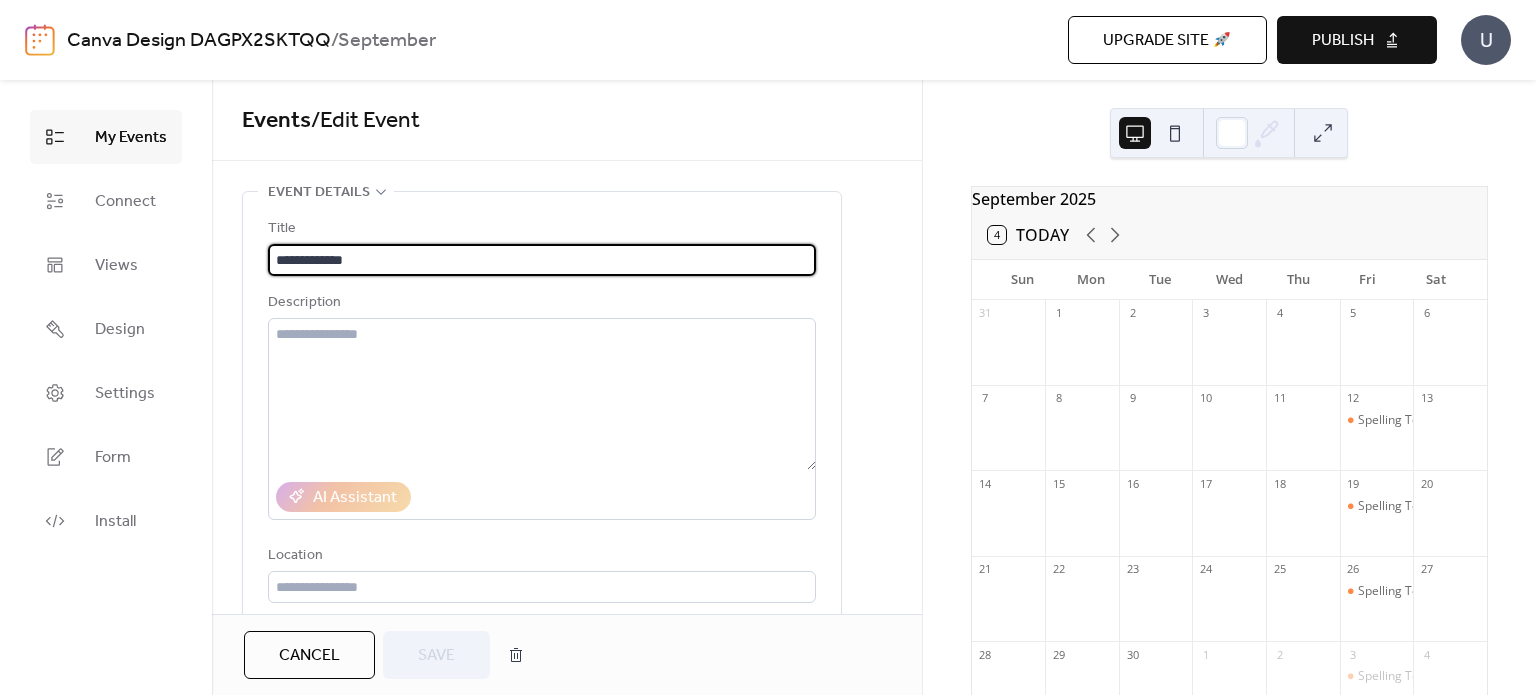 scroll, scrollTop: 0, scrollLeft: 0, axis: both 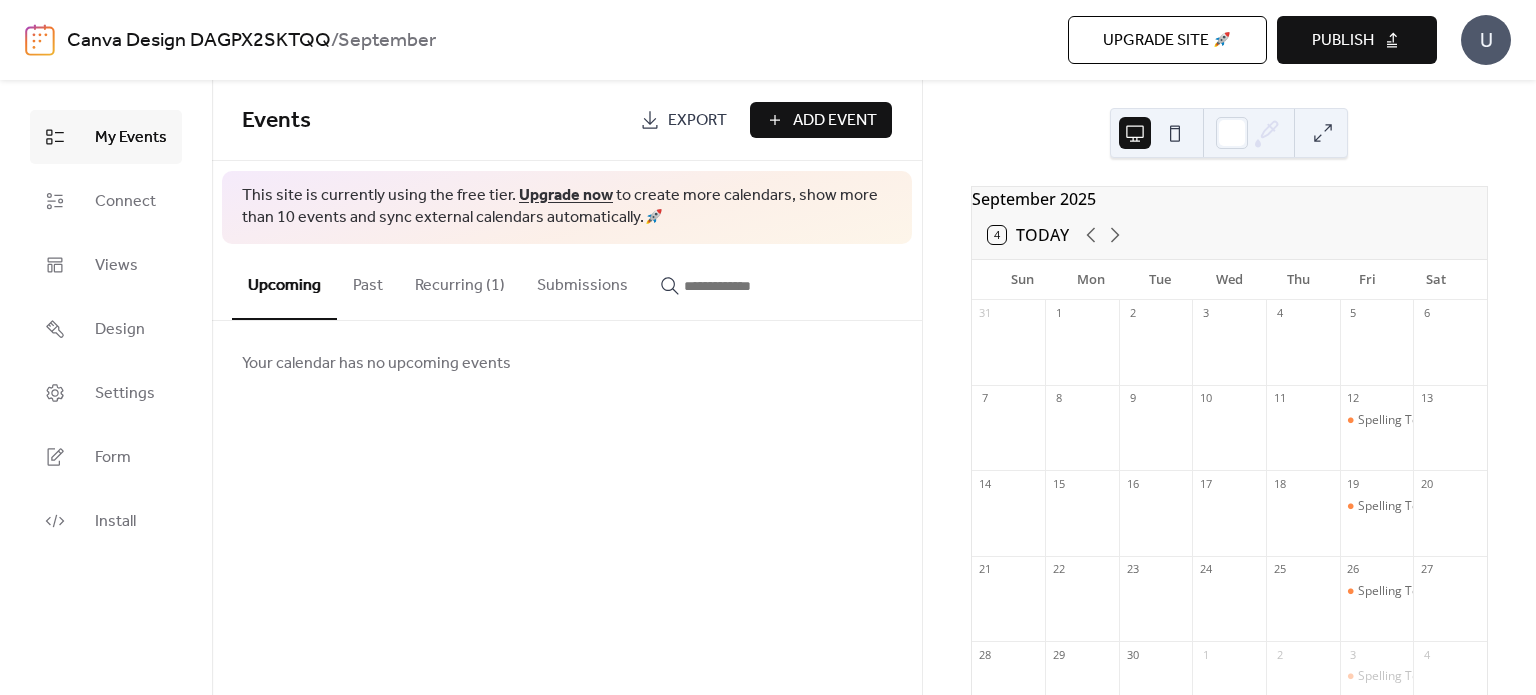 click on "Recurring (1)" at bounding box center [460, 281] 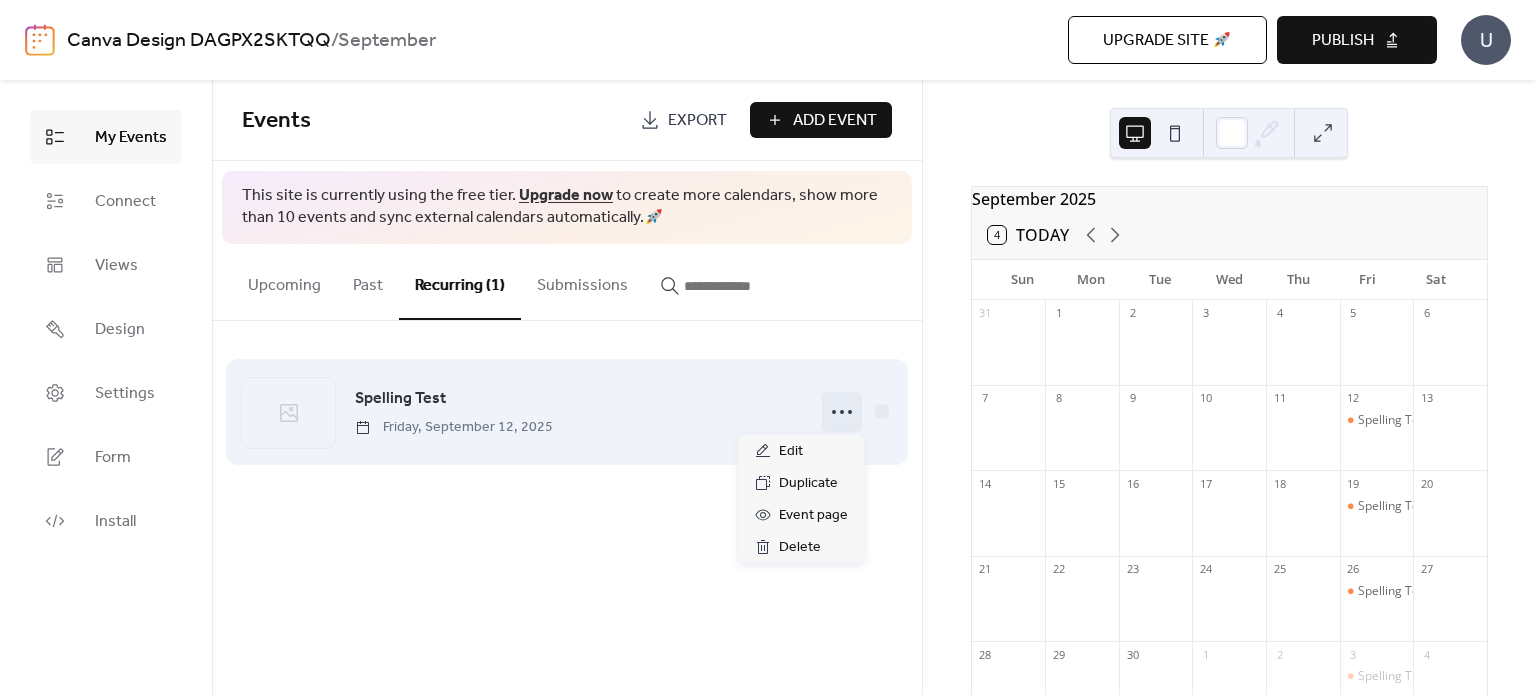 click 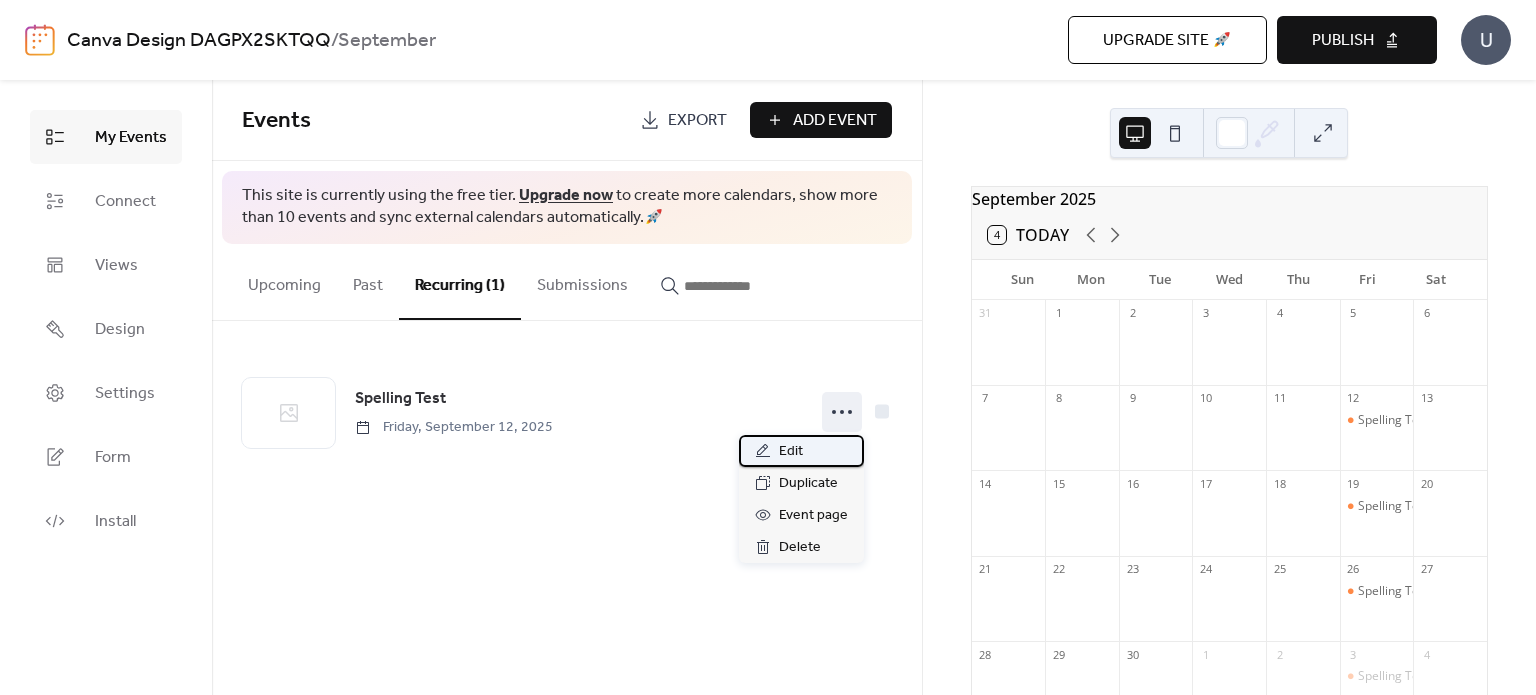 click on "Edit" at bounding box center [801, 451] 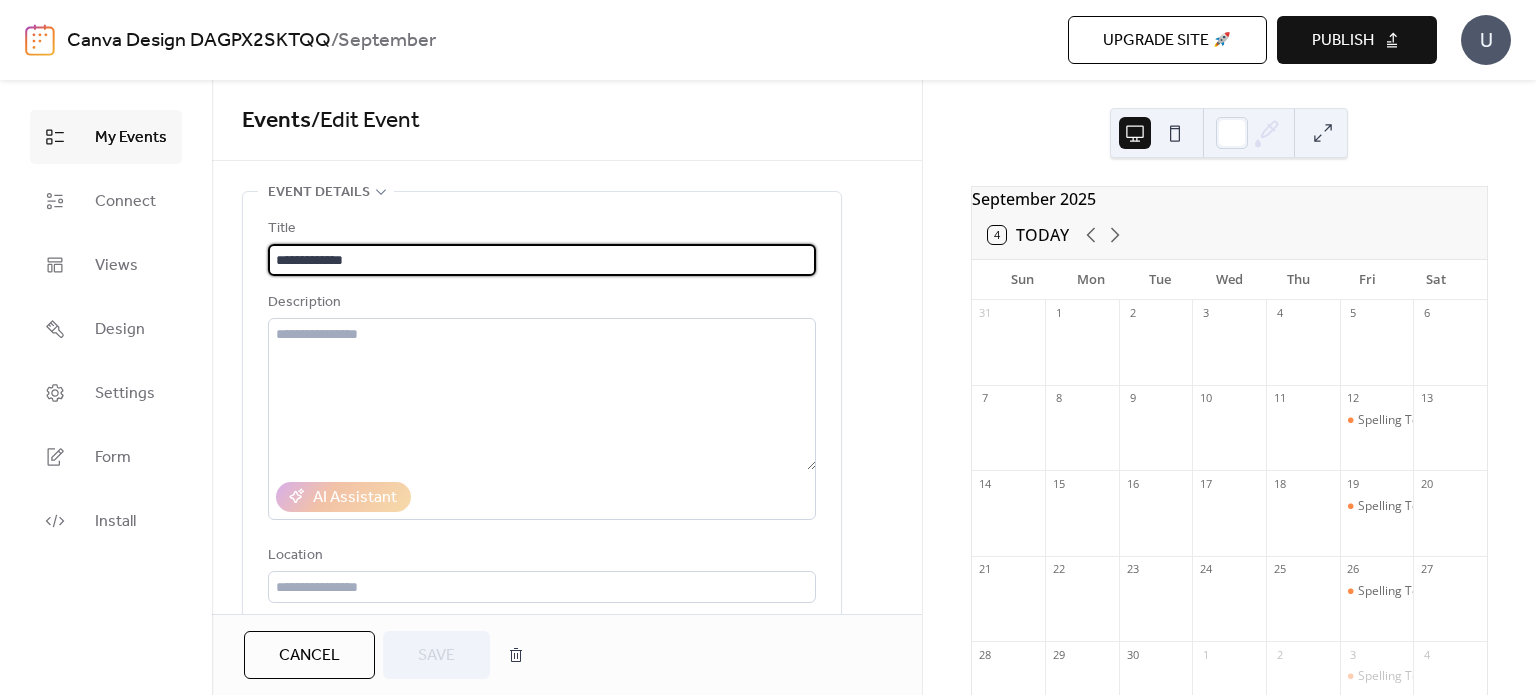 click on "**********" at bounding box center (542, 260) 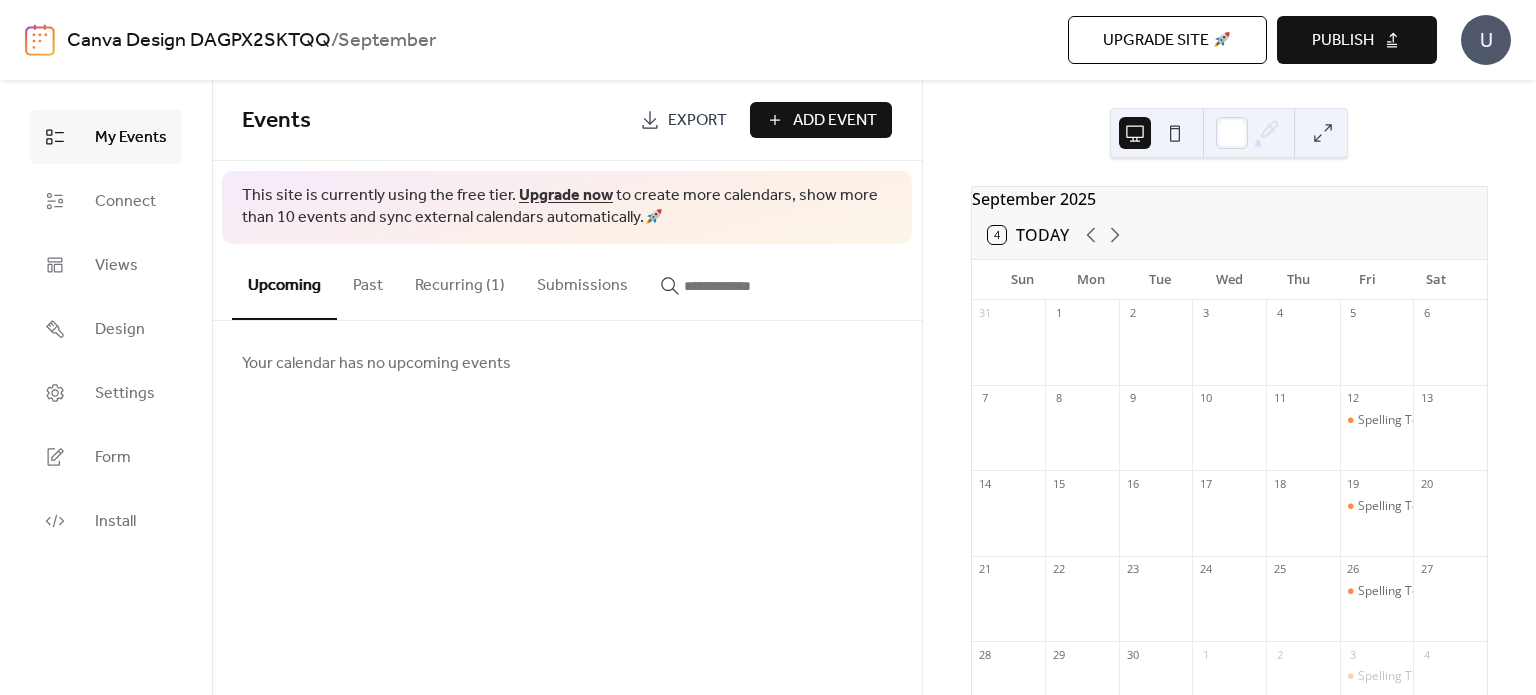 click on "Recurring (1)" at bounding box center (460, 281) 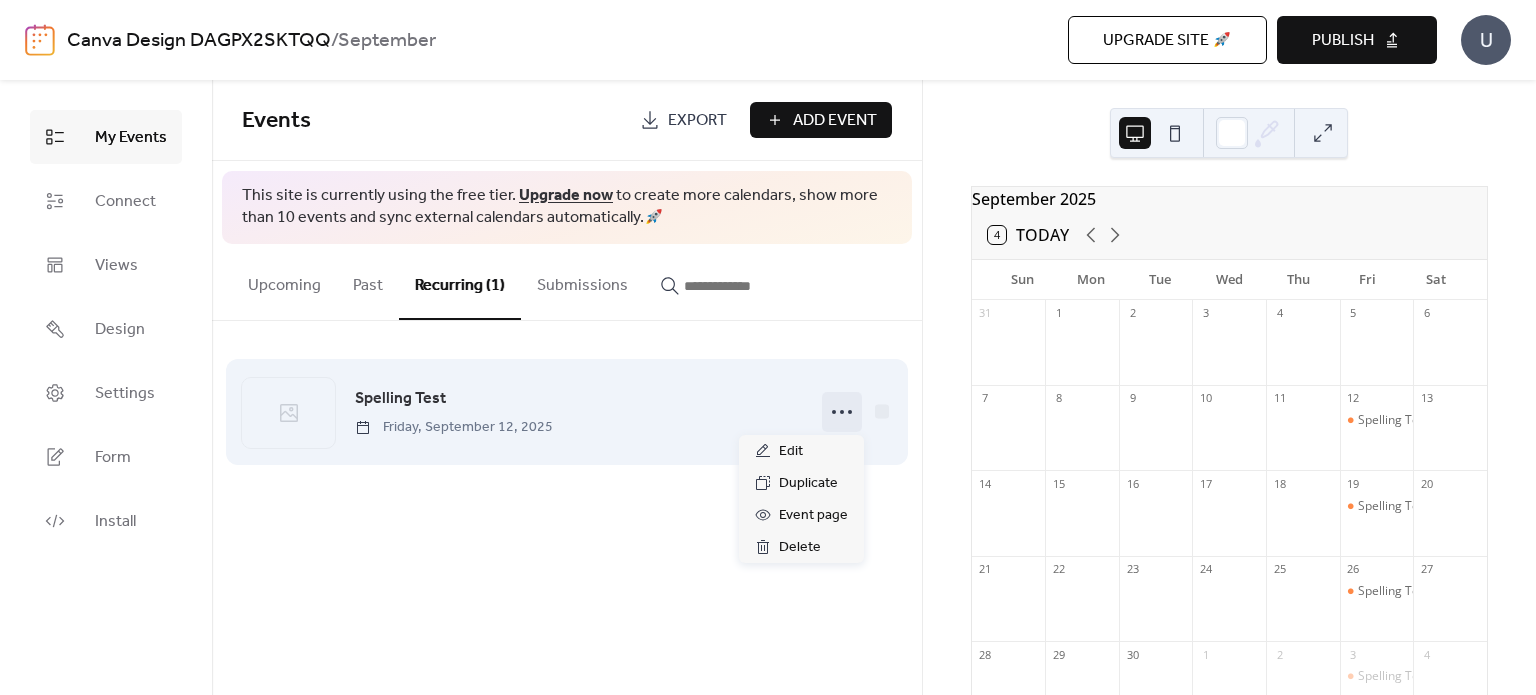 click 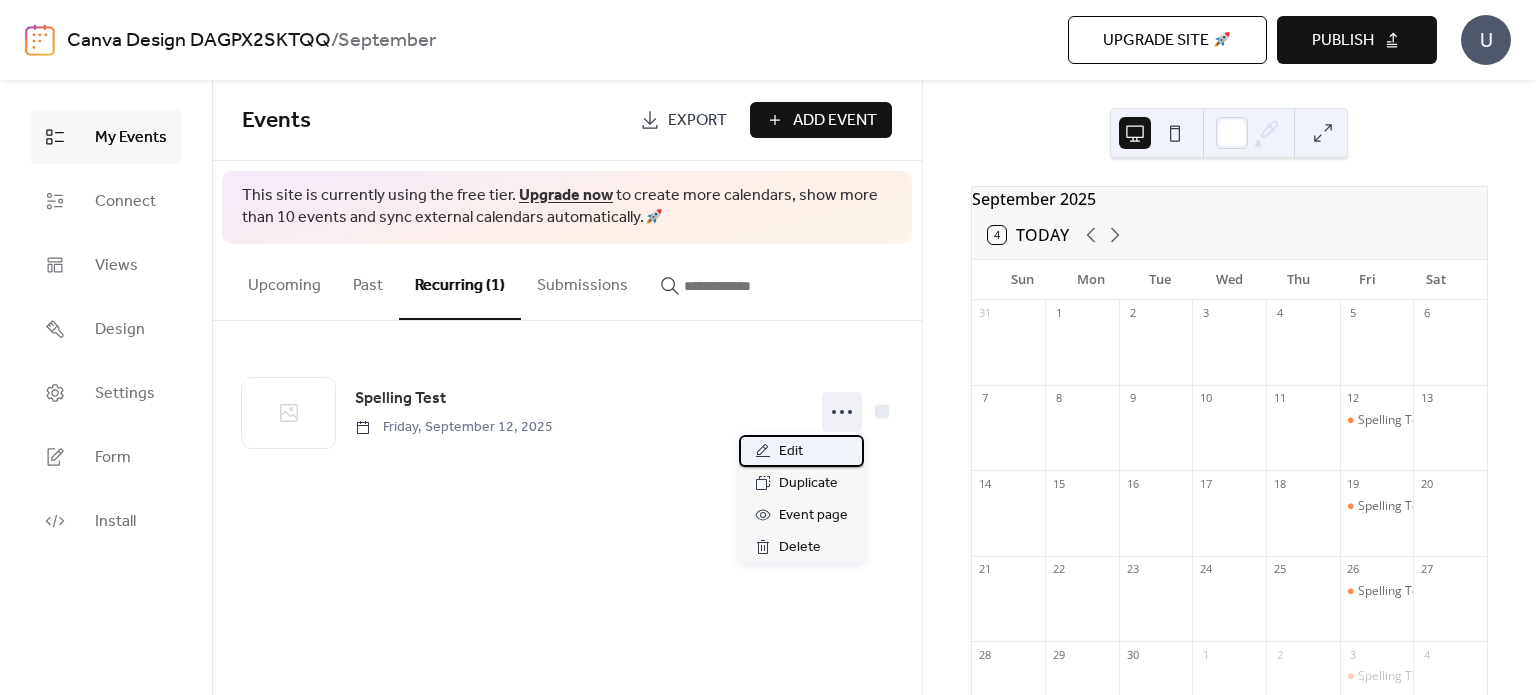 click on "Edit" at bounding box center [801, 451] 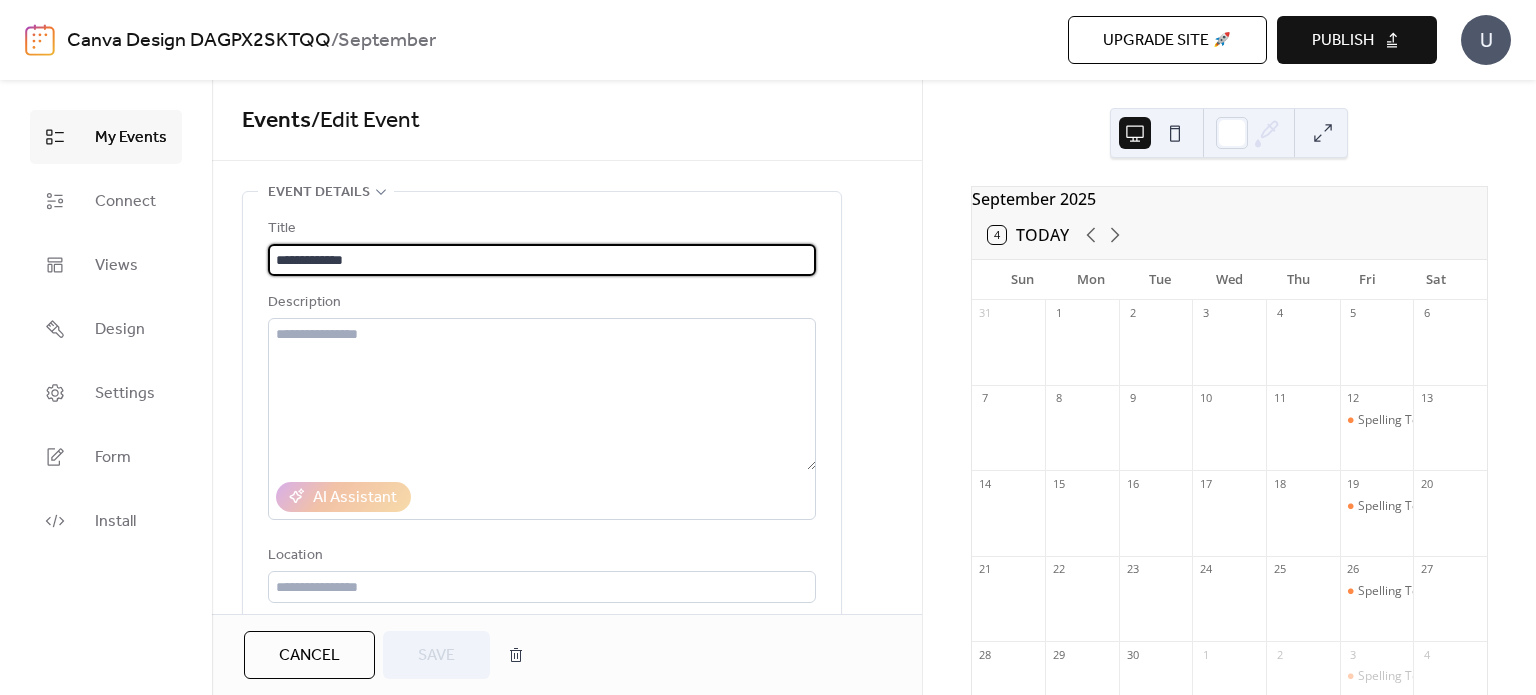click on "**********" at bounding box center (542, 260) 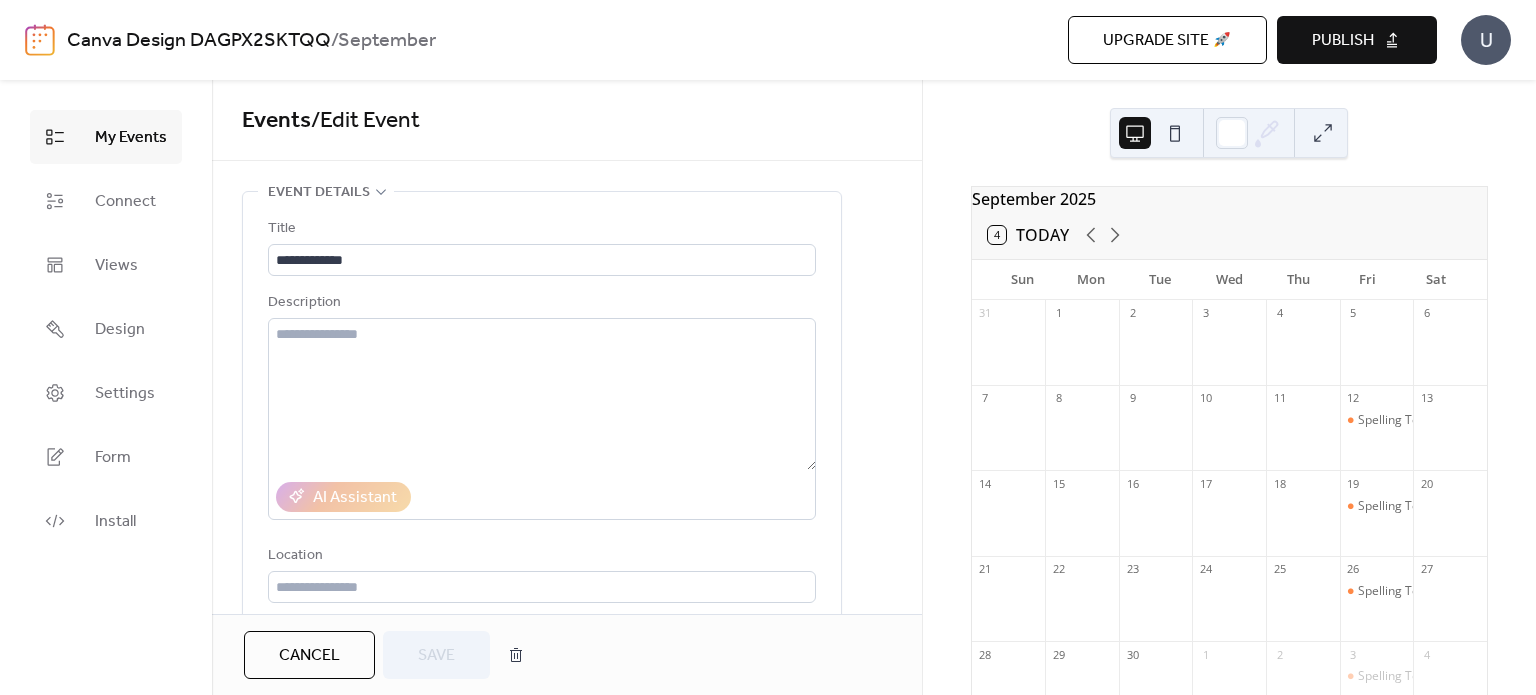 click on "[MONTH] [YEAR] 4 Today Sun Mon Tue Wed Thu Fri Sat 31 1 2 3 4 5 6 7 8 9 10 11 12 Spelling Test 13 14 15 16 17 18 19 Spelling Test 20 21 22 23 24 25 26 Spelling Test 27 28 29 30 1 2 3 Spelling Test 4 5 6 7 8 9 10 Spelling Test 11 Powered by EventsCalendar.co" at bounding box center [1229, 387] 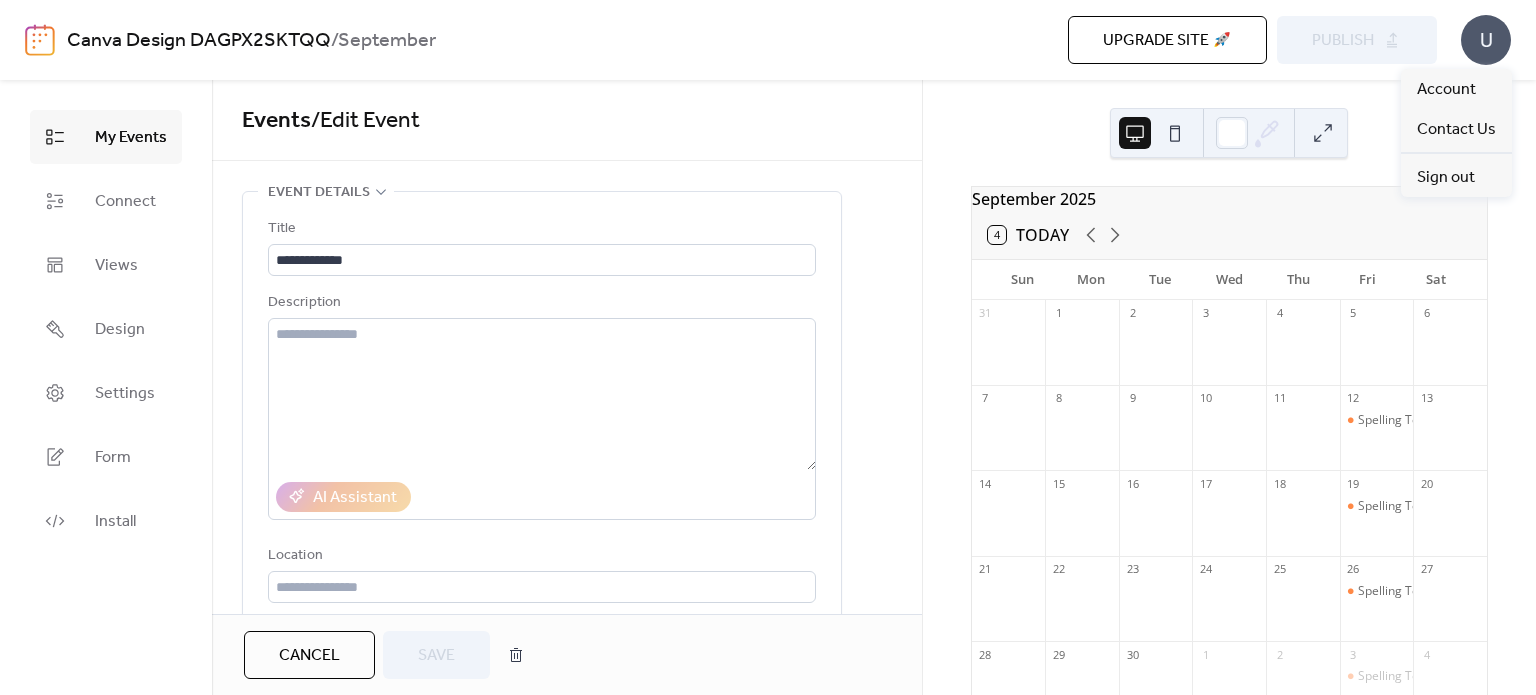 click on "U" at bounding box center [1486, 40] 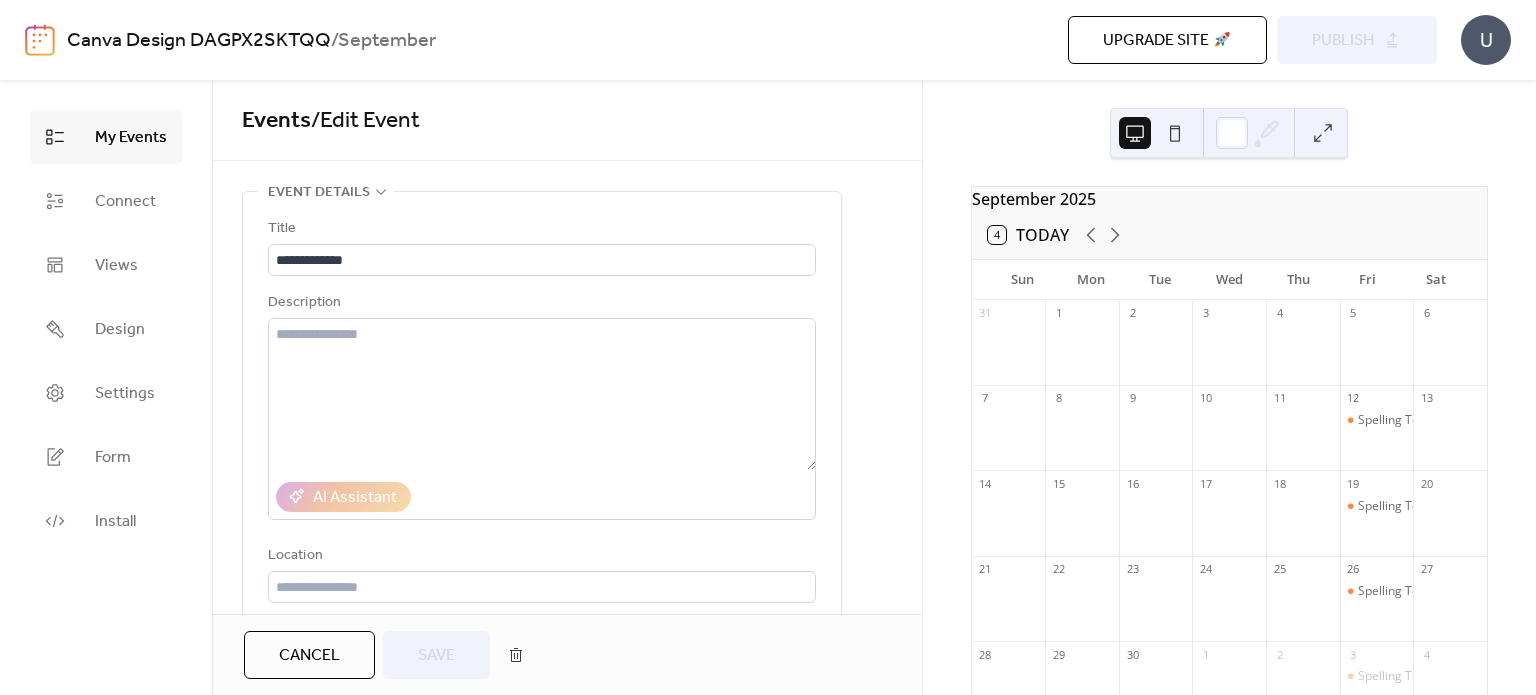 click on "[MONTH] [YEAR] 4 Today Sun Mon Tue Wed Thu Fri Sat 31 1 2 3 4 5 6 7 8 9 10 11 12 Spelling Test 13 14 15 16 17 18 19 Spelling Test 20 21 22 23 24 25 26 Spelling Test 27 28 29 30 1 2 3 Spelling Test 4 5 6 7 8 9 10 Spelling Test 11 Powered by EventsCalendar.co" at bounding box center [1229, 387] 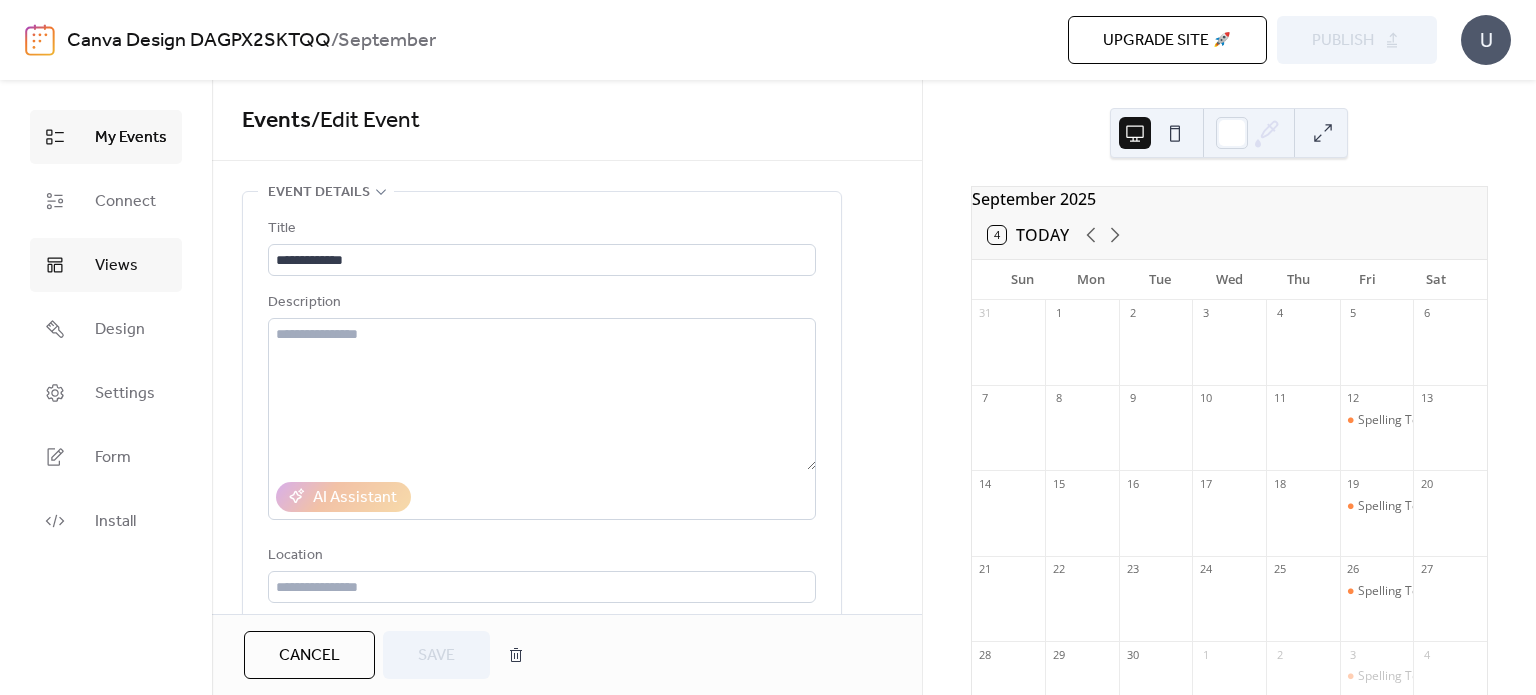 click on "Views" at bounding box center [116, 266] 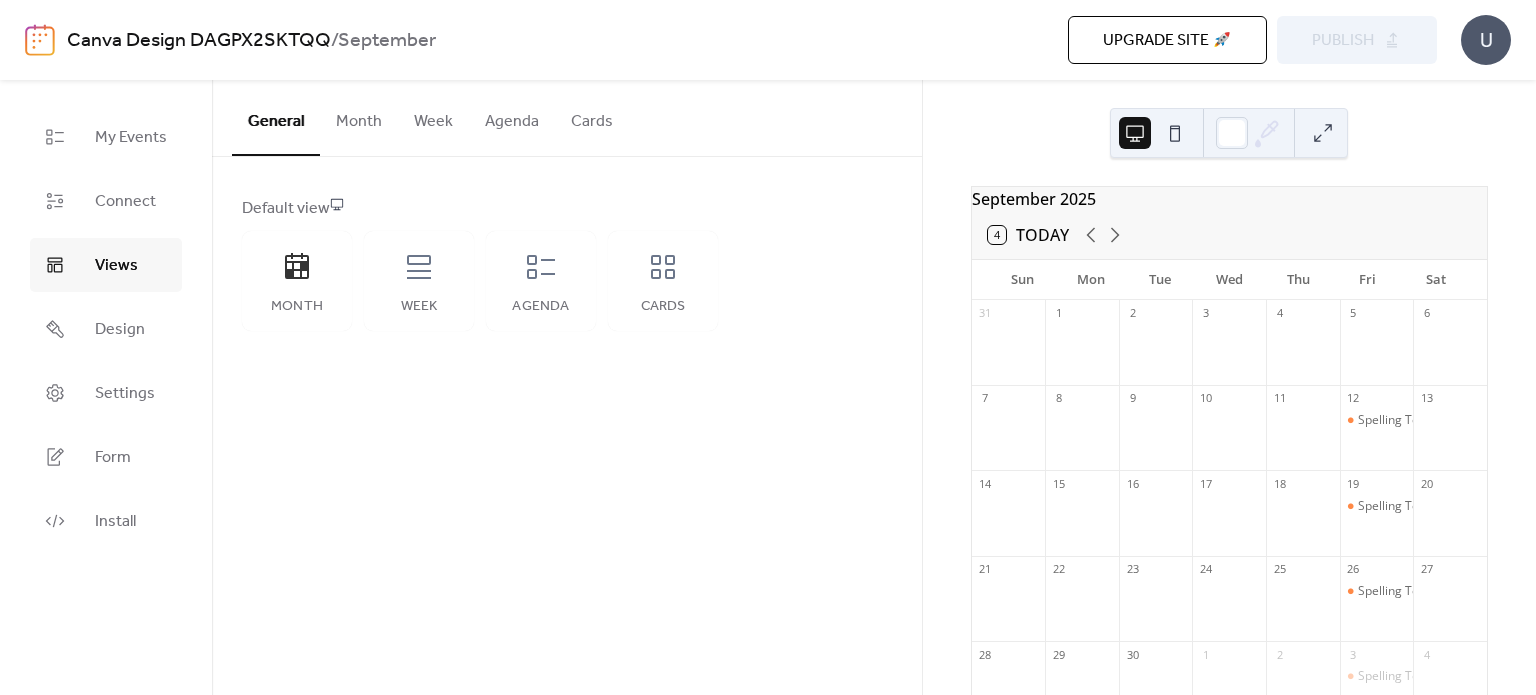 click on "Month" at bounding box center [359, 117] 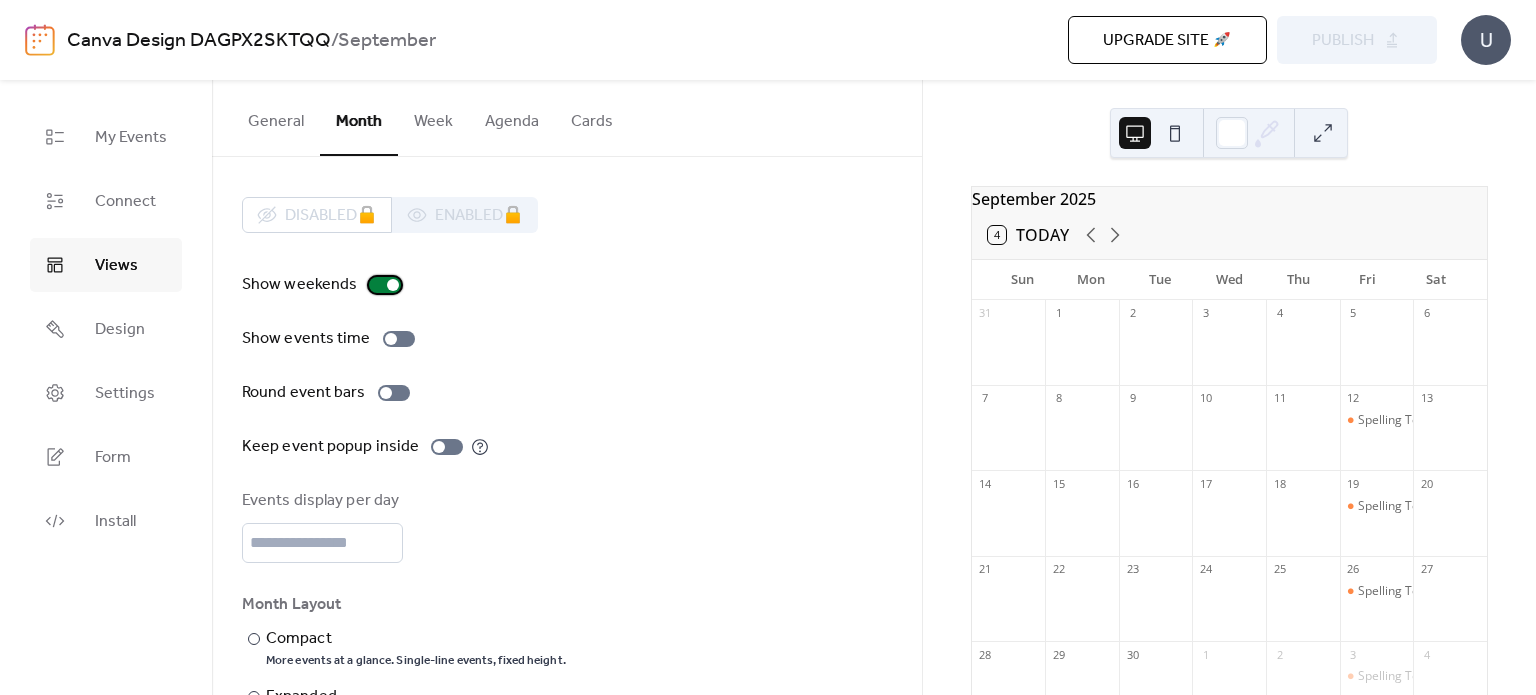 click at bounding box center (393, 285) 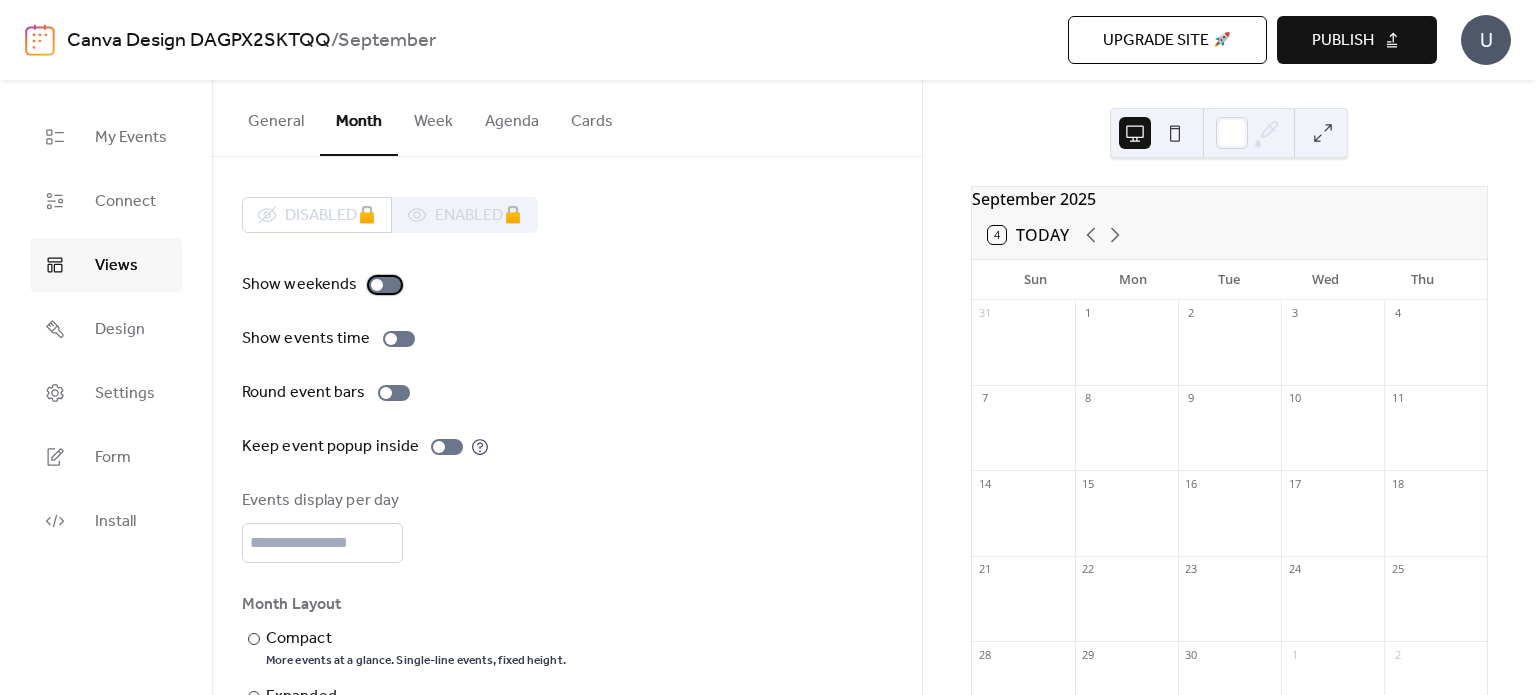 click at bounding box center (377, 285) 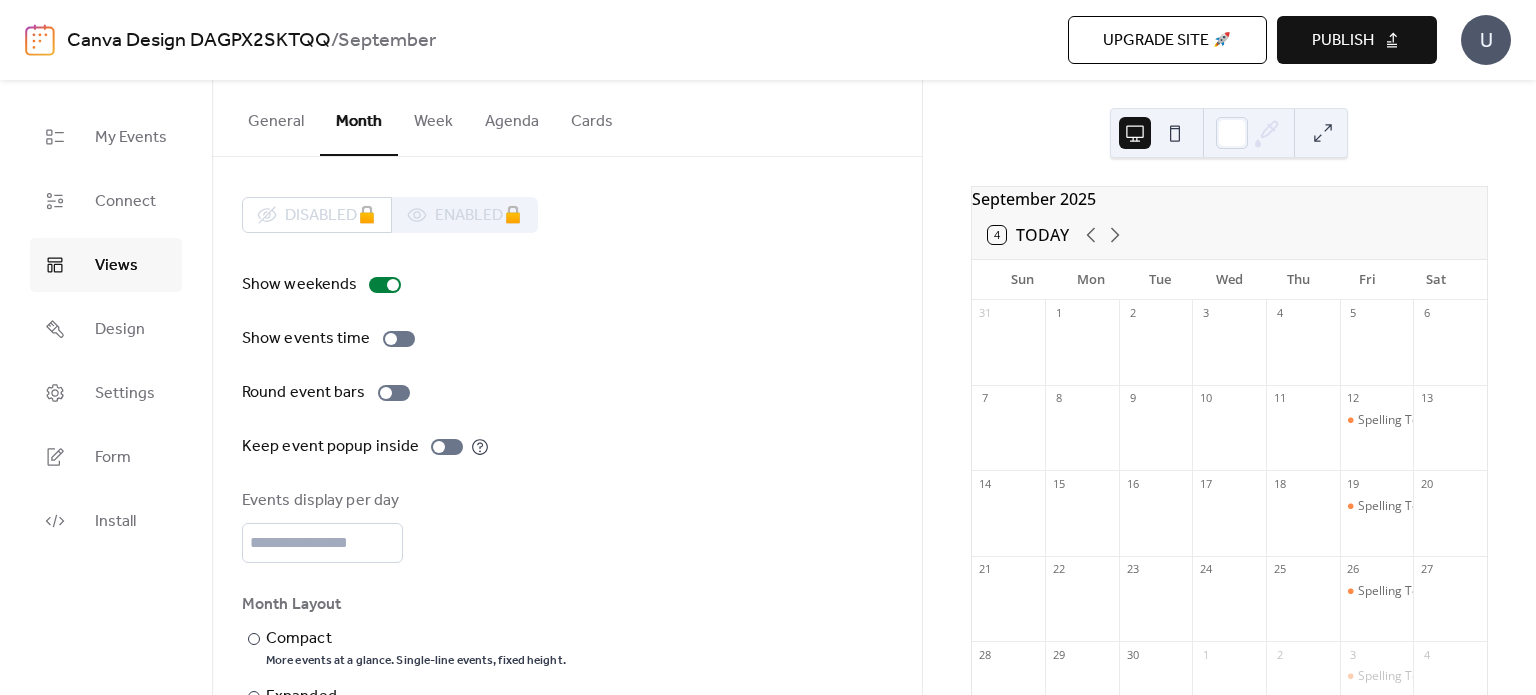 click on "General" at bounding box center (276, 117) 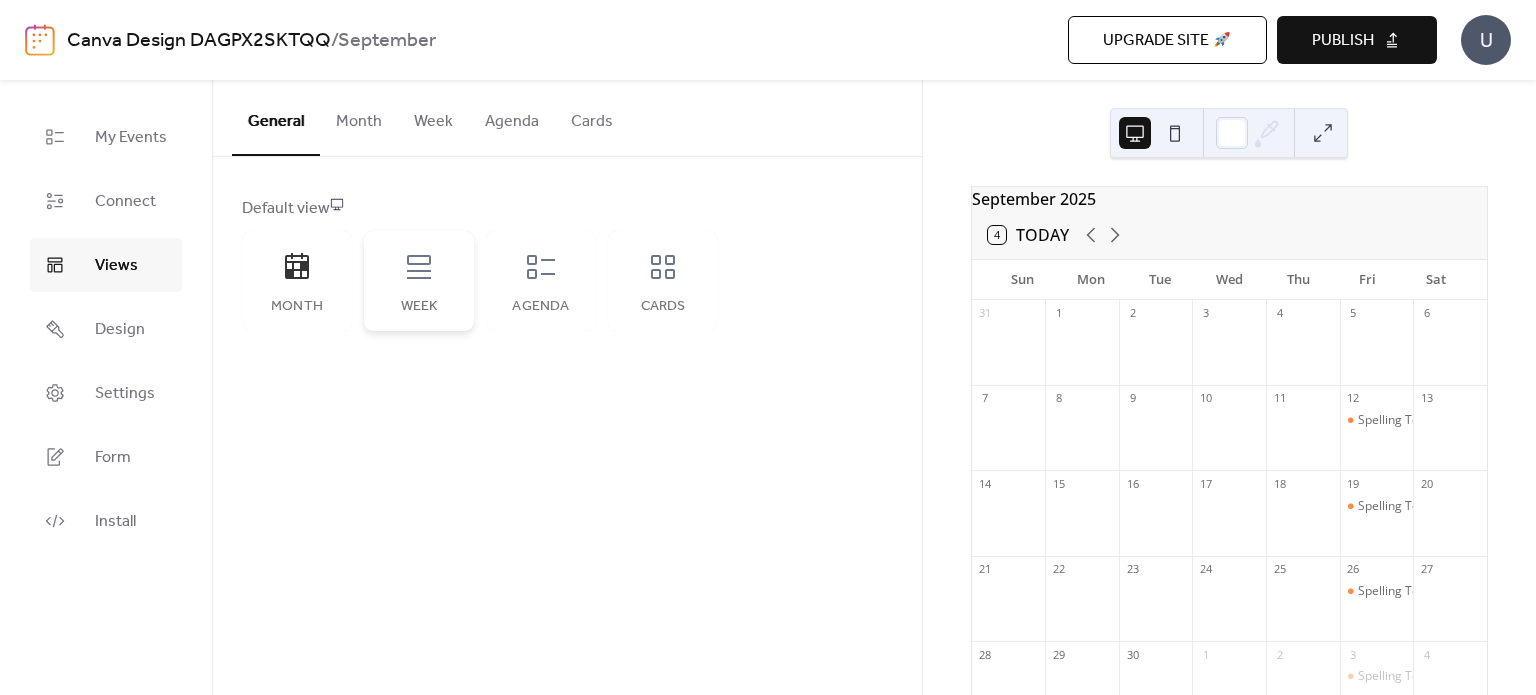 click on "Week" at bounding box center (419, 281) 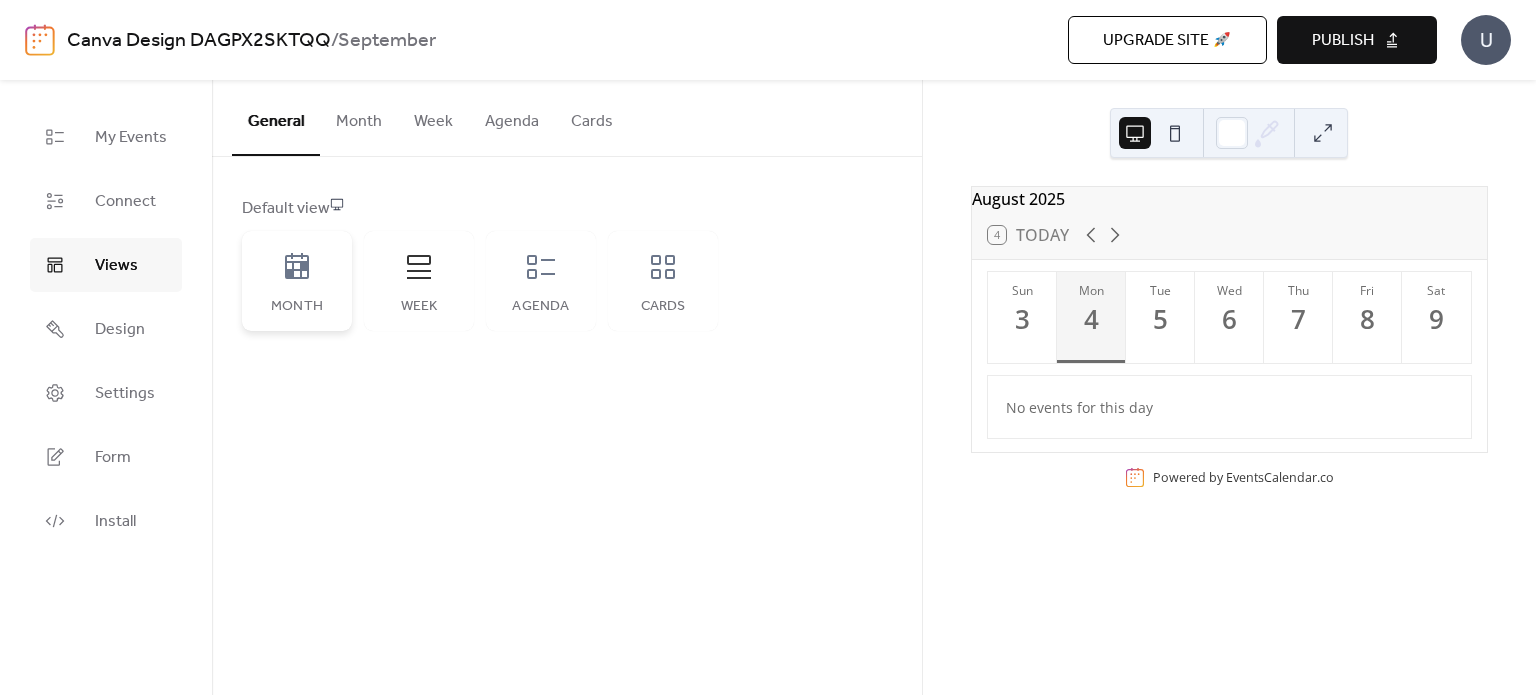 click on "Month" at bounding box center [297, 281] 